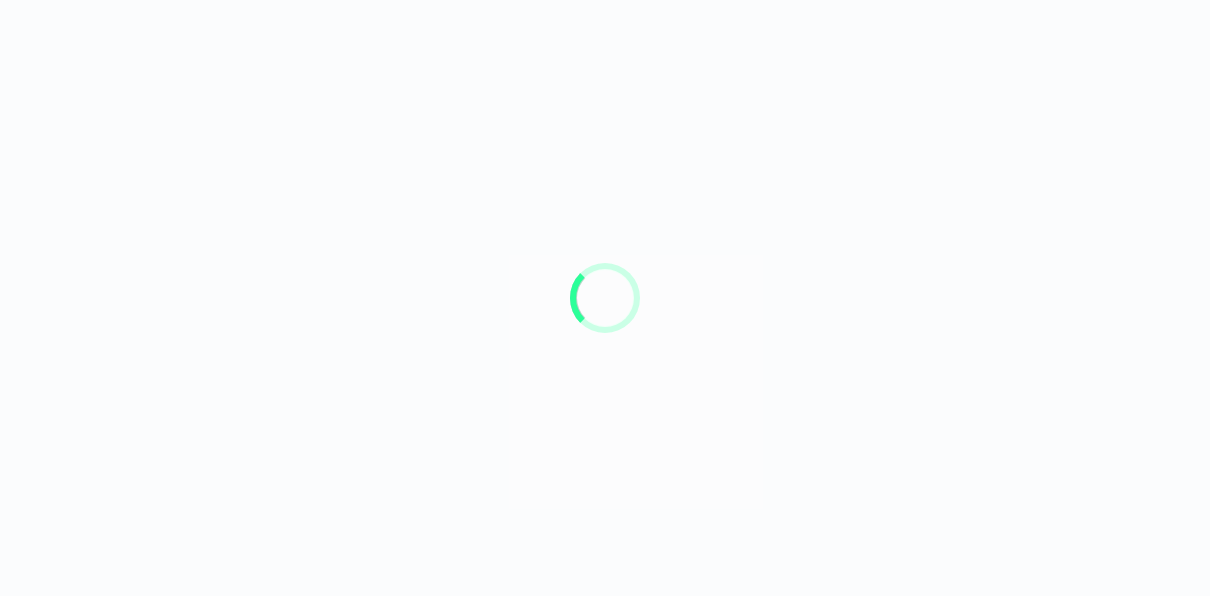 scroll, scrollTop: 0, scrollLeft: 0, axis: both 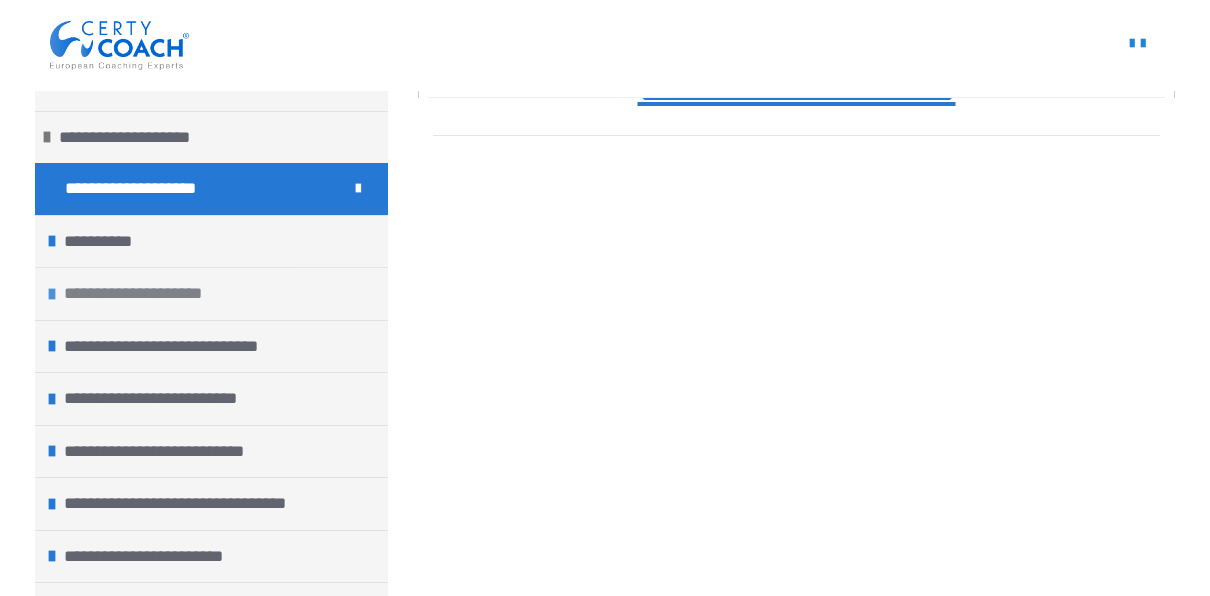 click on "**********" at bounding box center (142, 294) 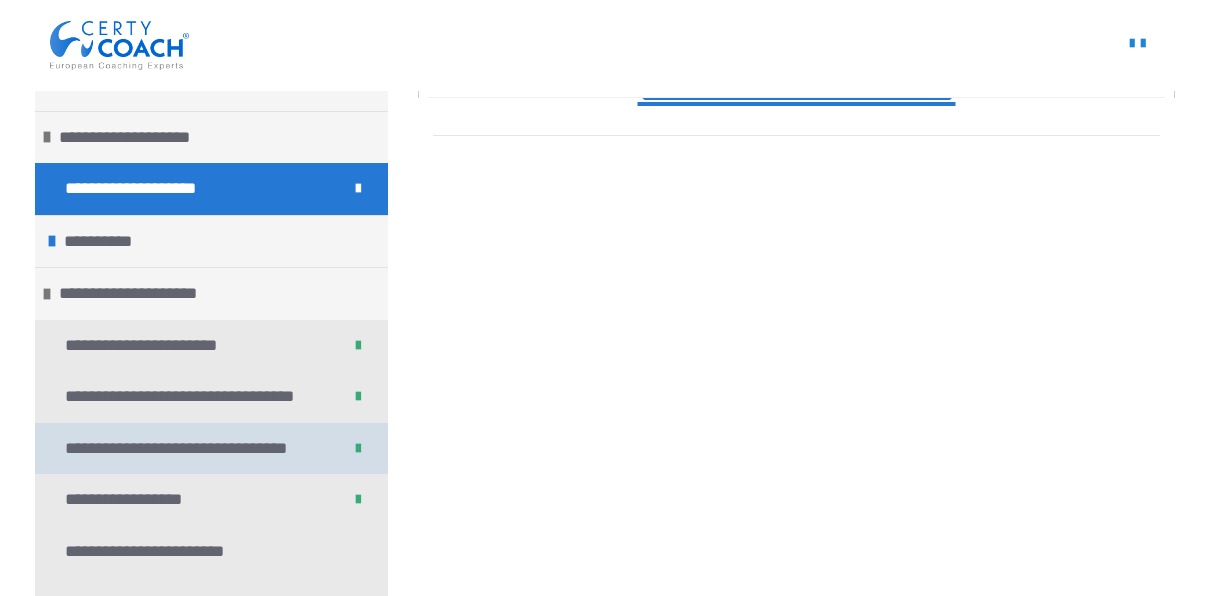 scroll, scrollTop: 1886, scrollLeft: 0, axis: vertical 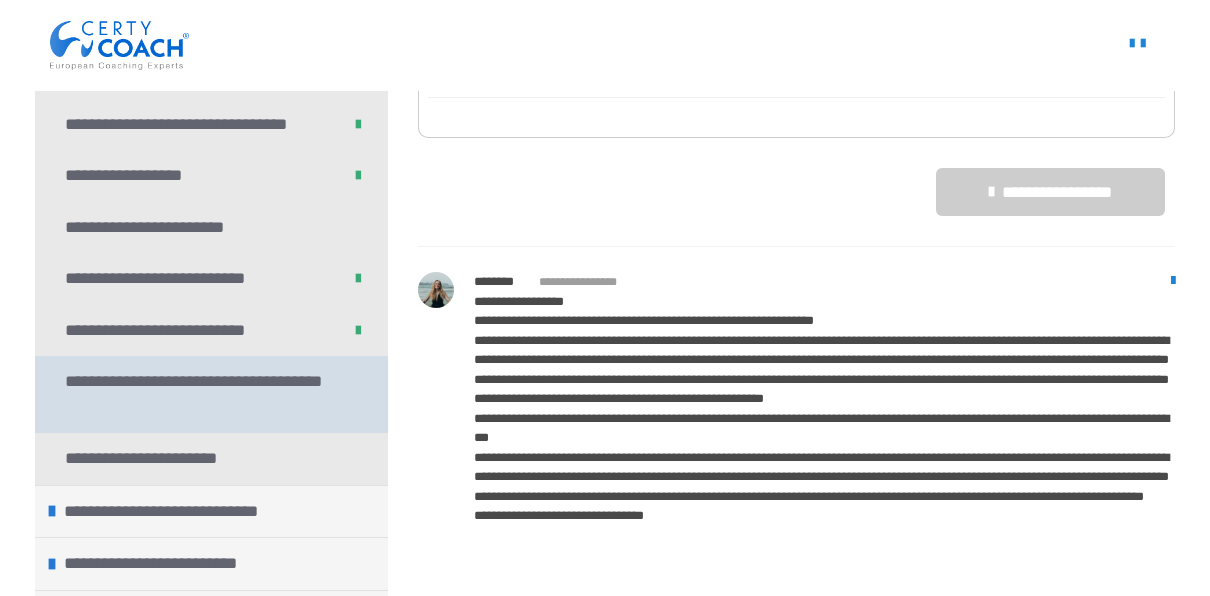 click on "**********" at bounding box center (196, 394) 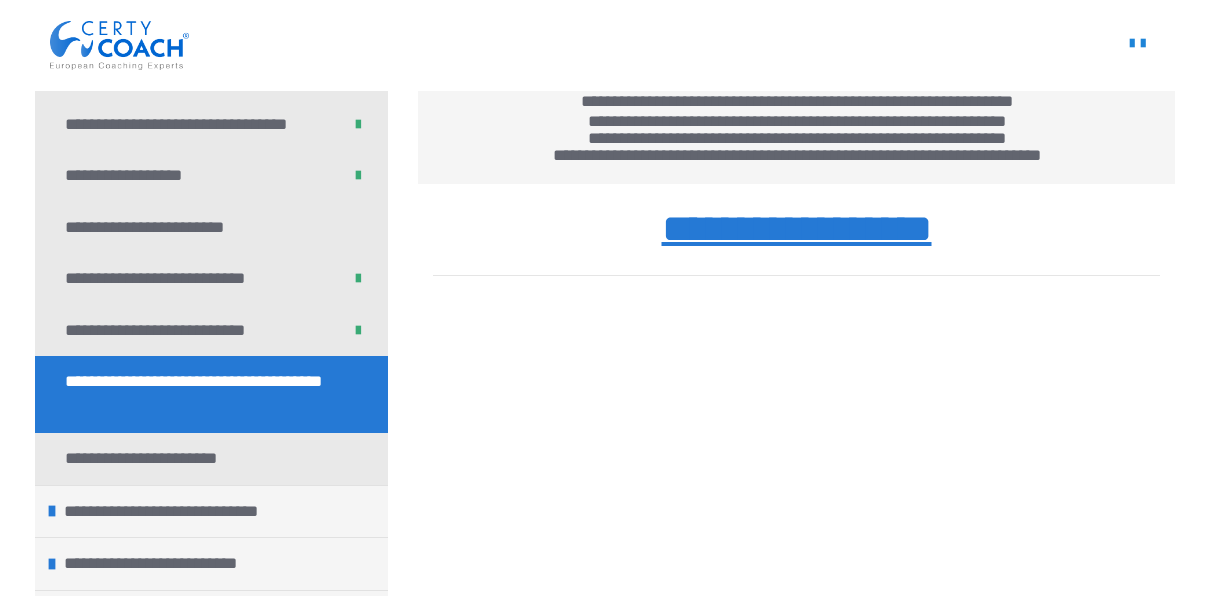 scroll, scrollTop: 589, scrollLeft: 0, axis: vertical 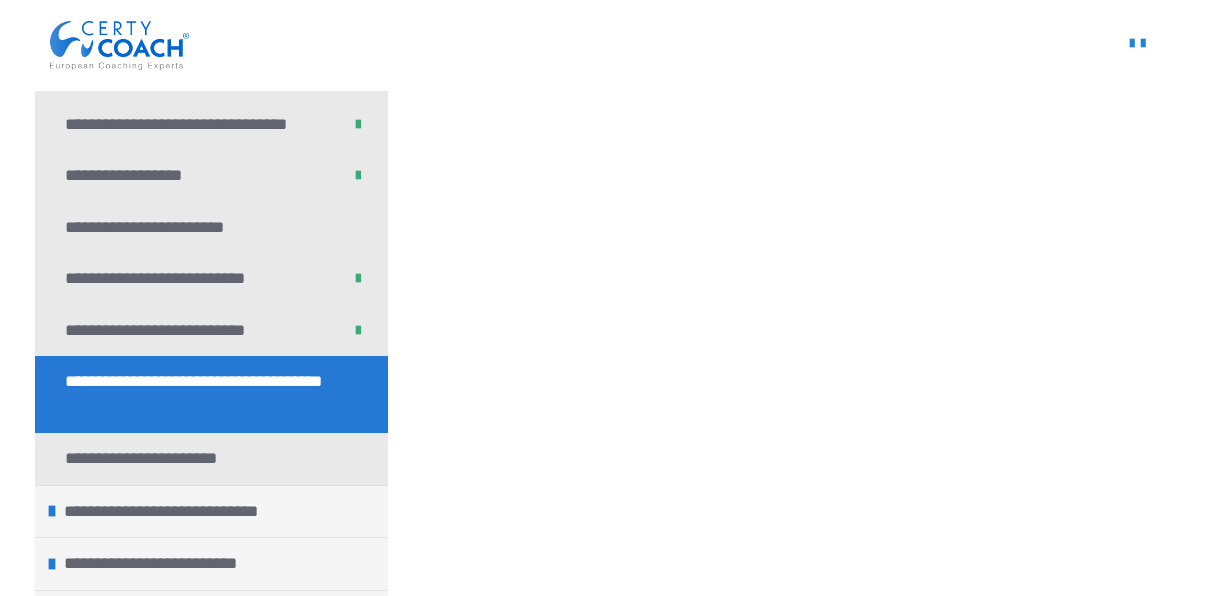 click at bounding box center (796, 349) 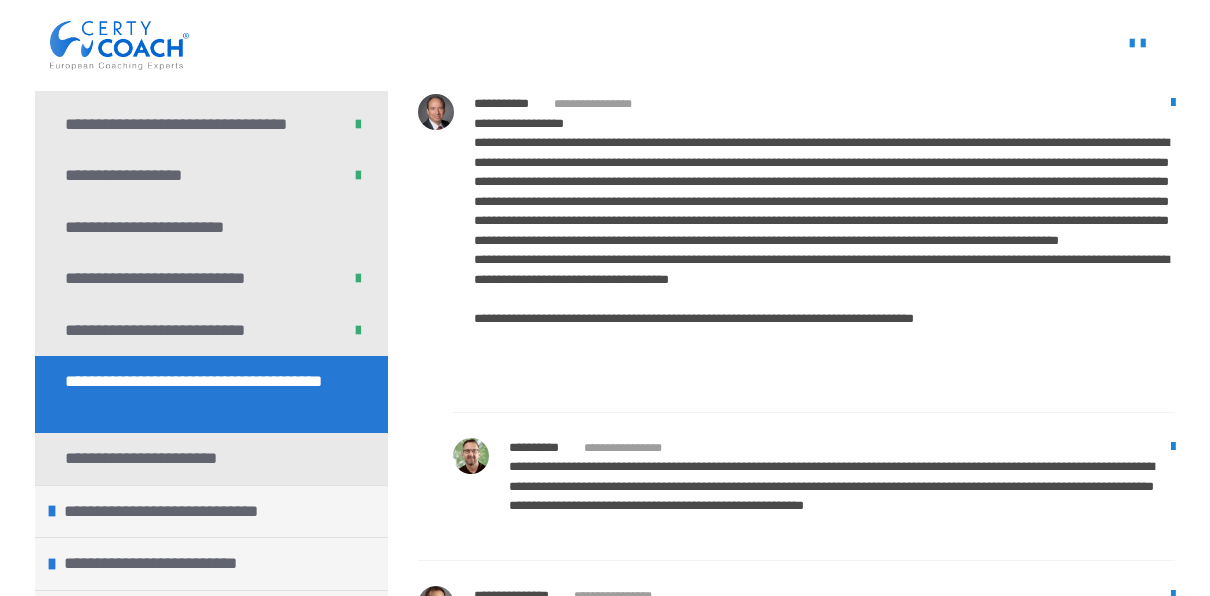scroll, scrollTop: 11505, scrollLeft: 0, axis: vertical 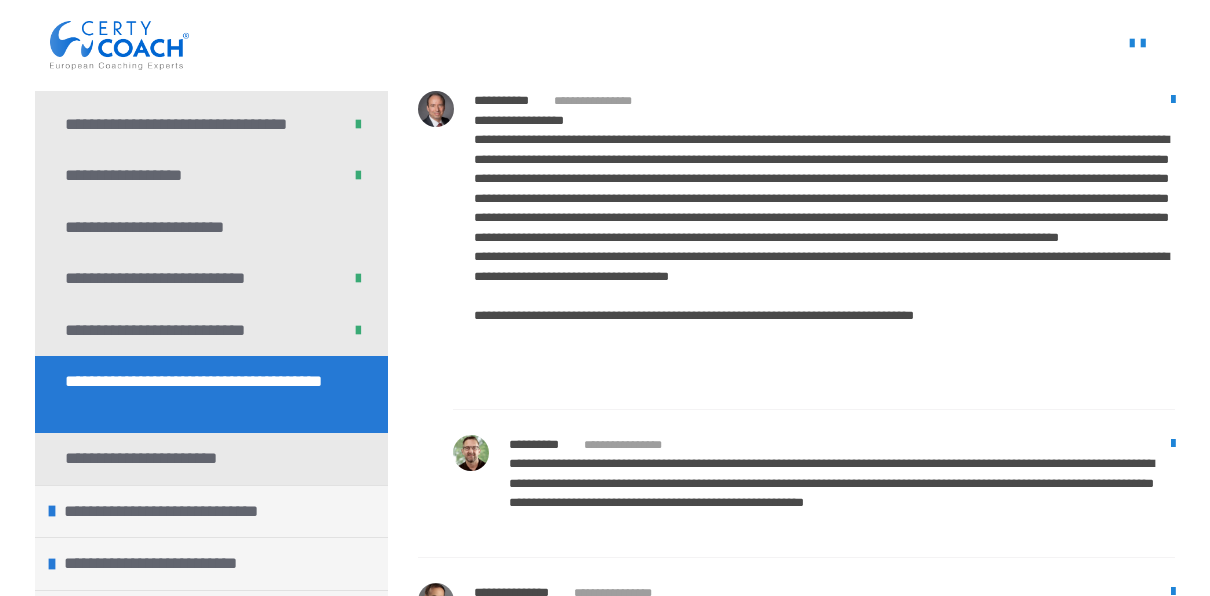 click on "**********" at bounding box center (824, 247) 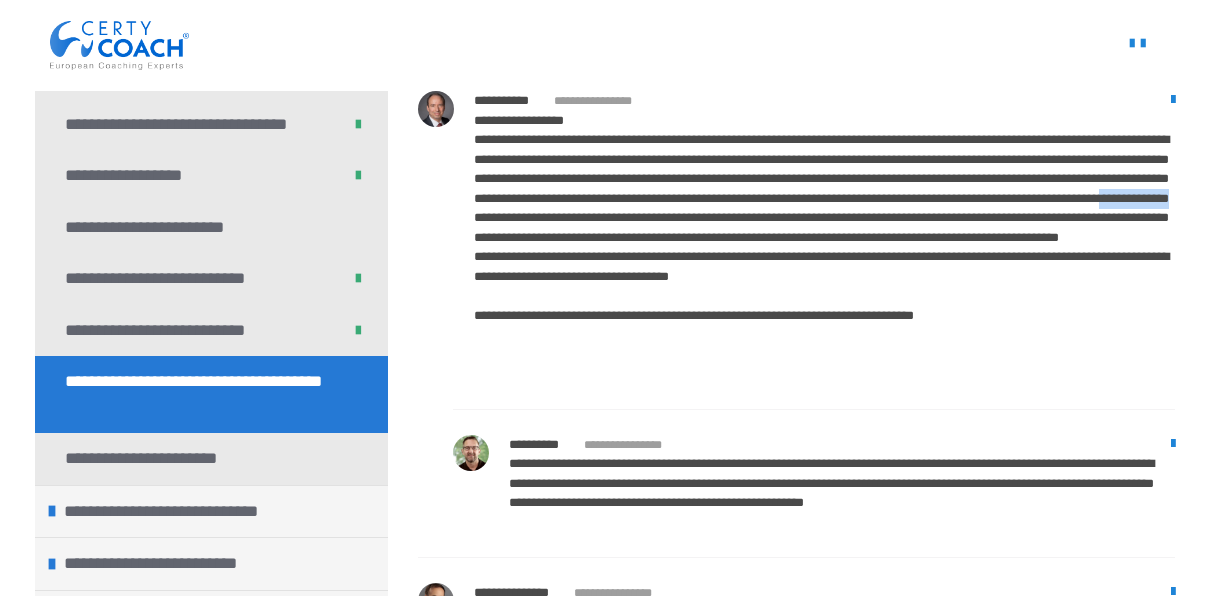 click on "**********" at bounding box center (824, 247) 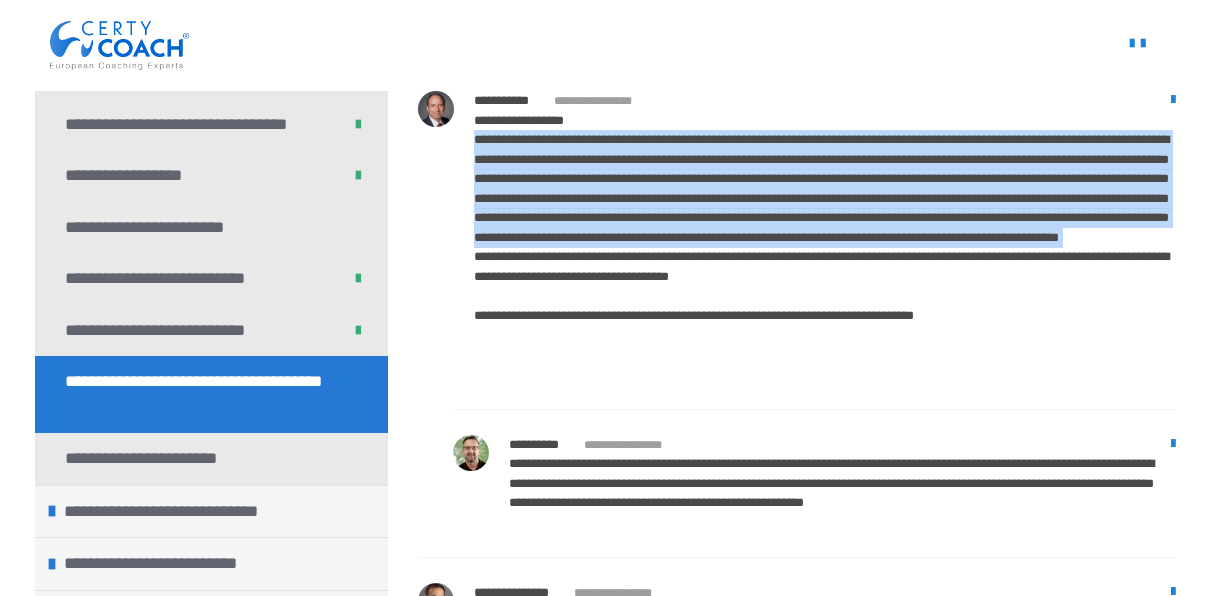 click on "**********" at bounding box center [824, 247] 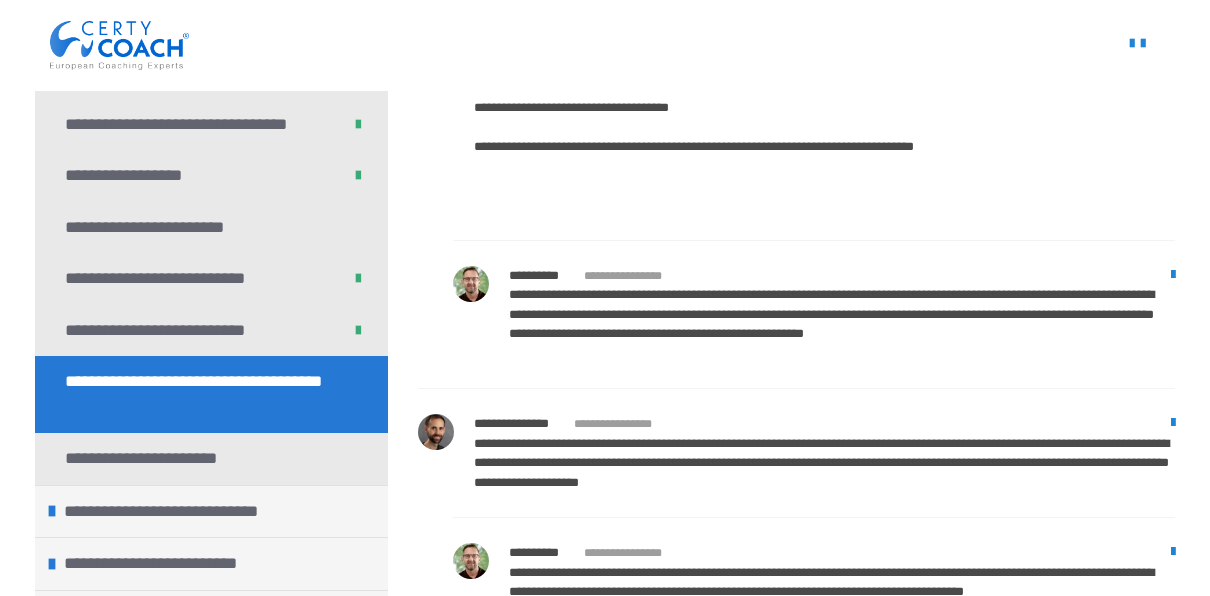 scroll, scrollTop: 11686, scrollLeft: 0, axis: vertical 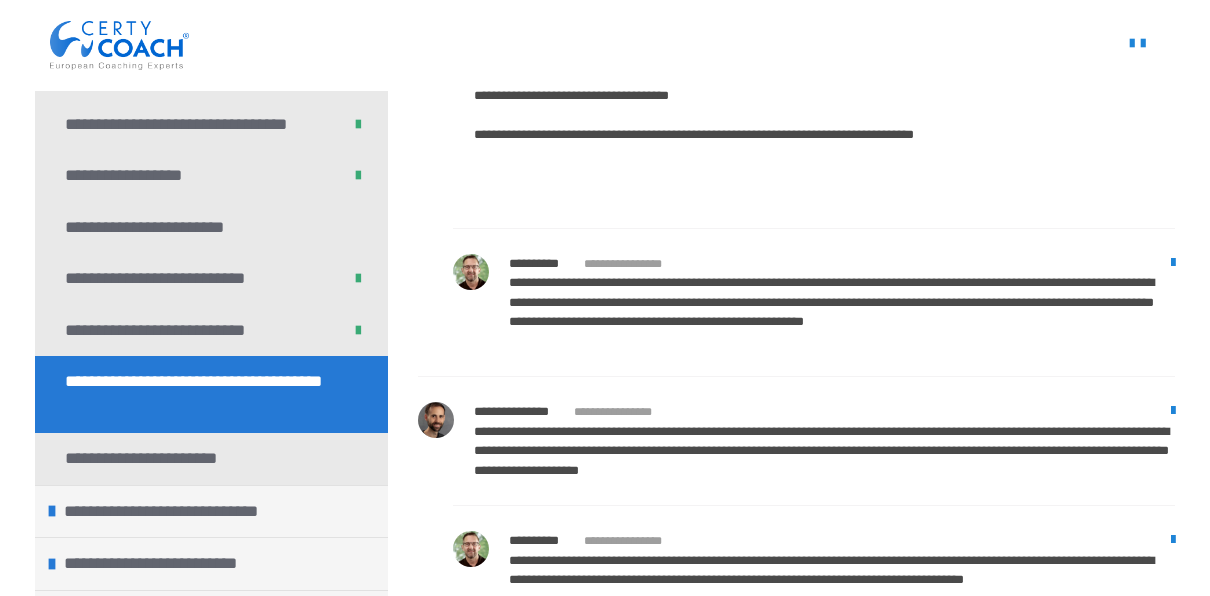 click on "**********" at bounding box center [796, 440] 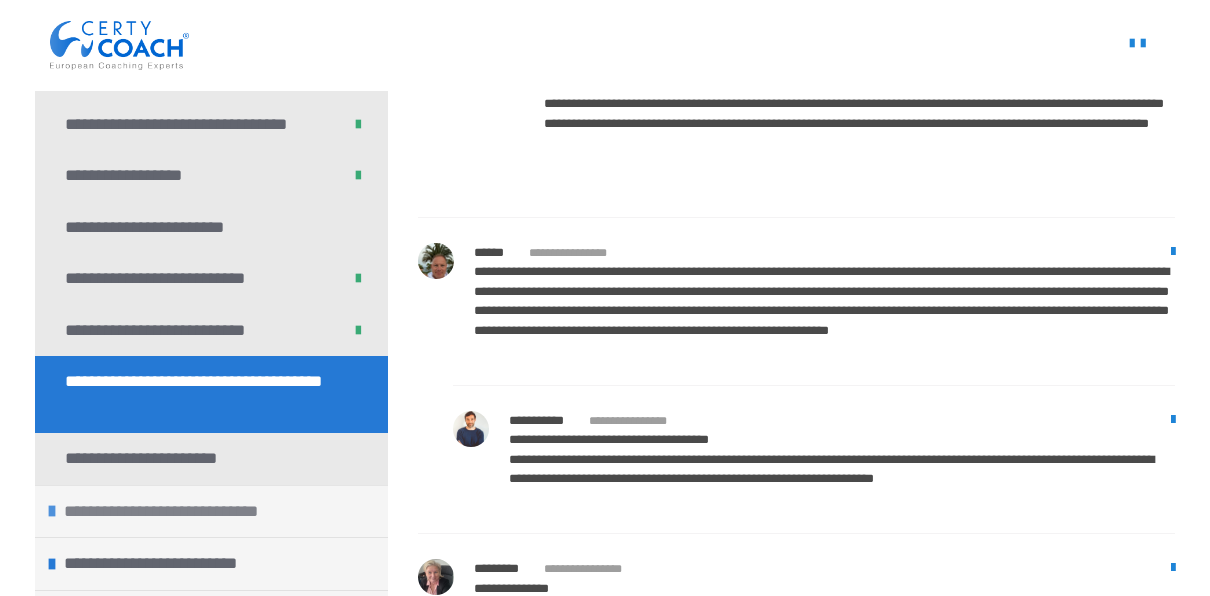click on "**********" at bounding box center [211, 511] 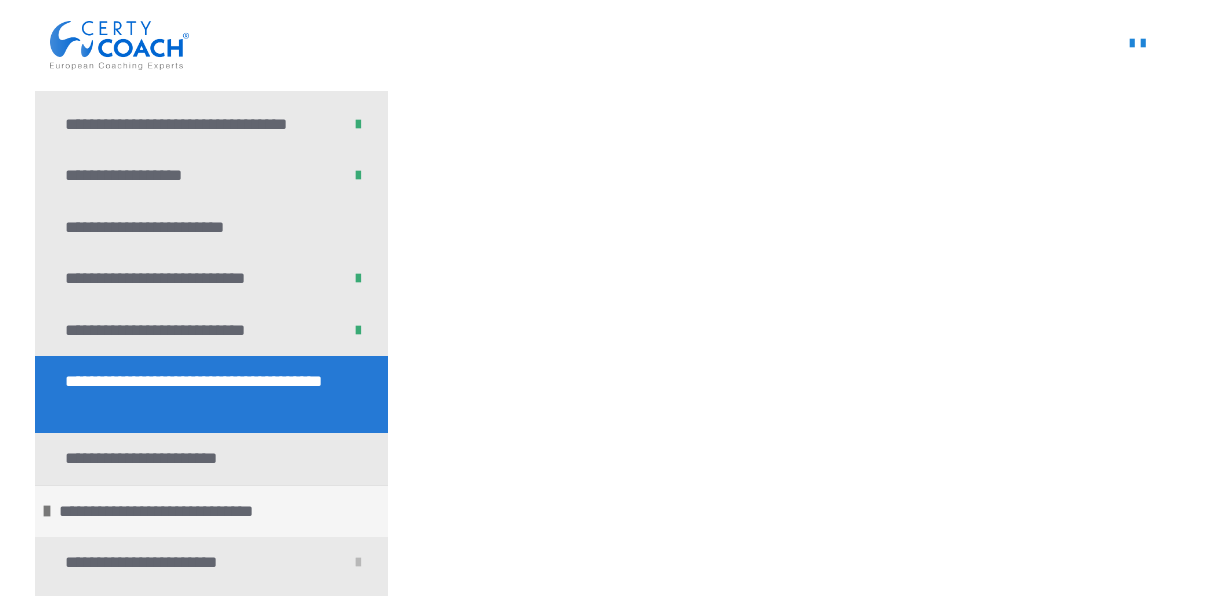 scroll, scrollTop: 598, scrollLeft: 0, axis: vertical 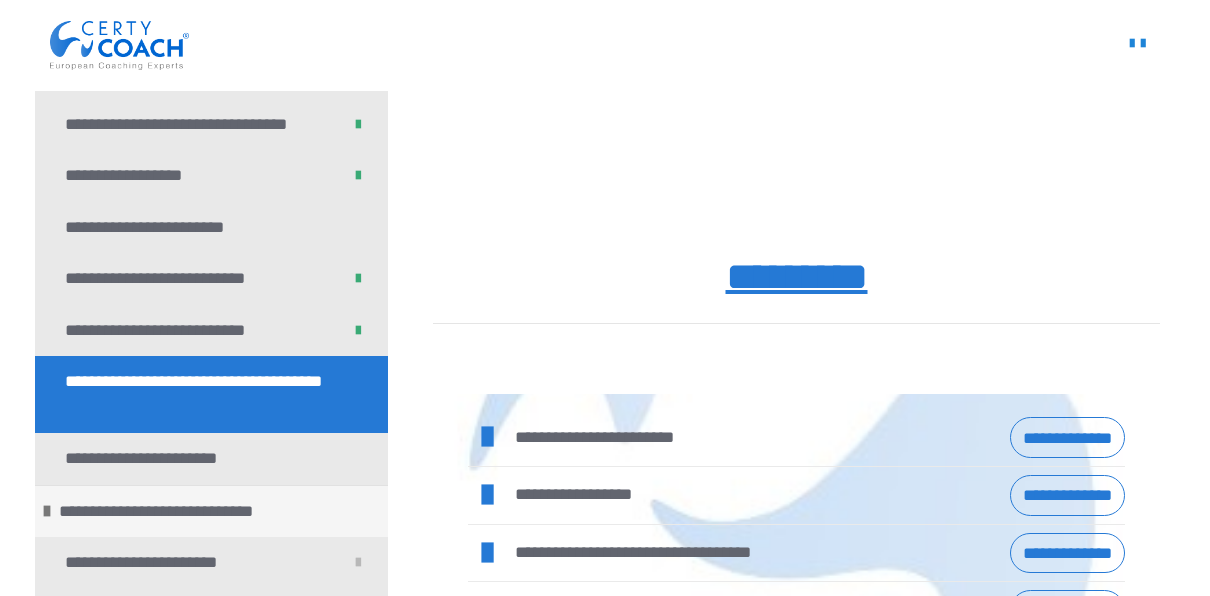 click on "*********" at bounding box center [796, 277] 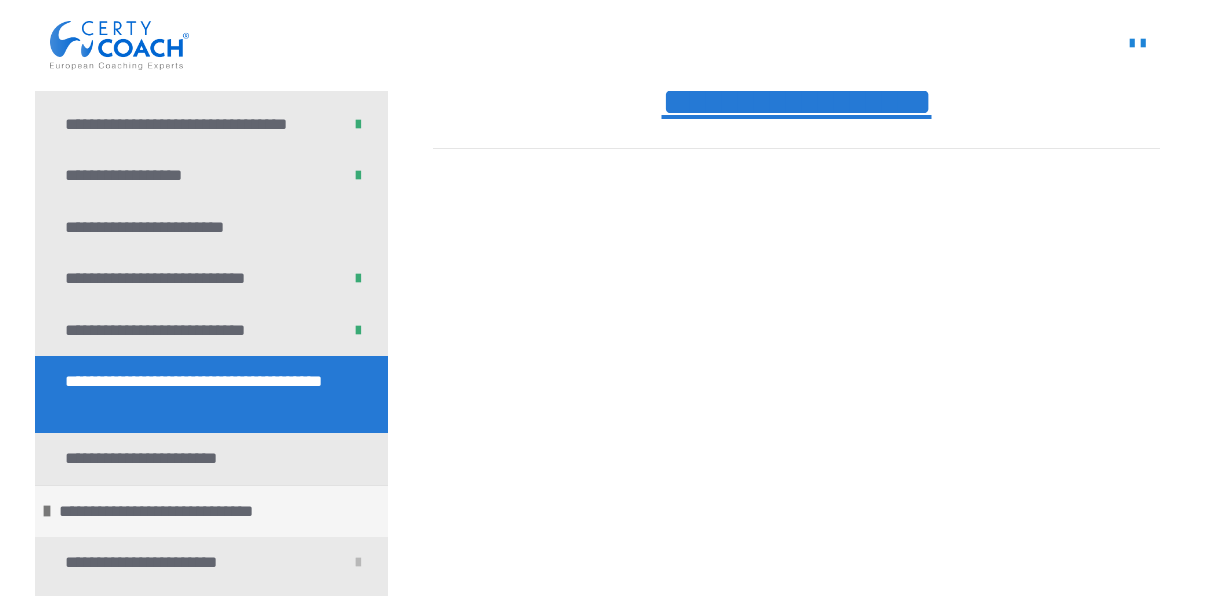 scroll, scrollTop: 0, scrollLeft: 0, axis: both 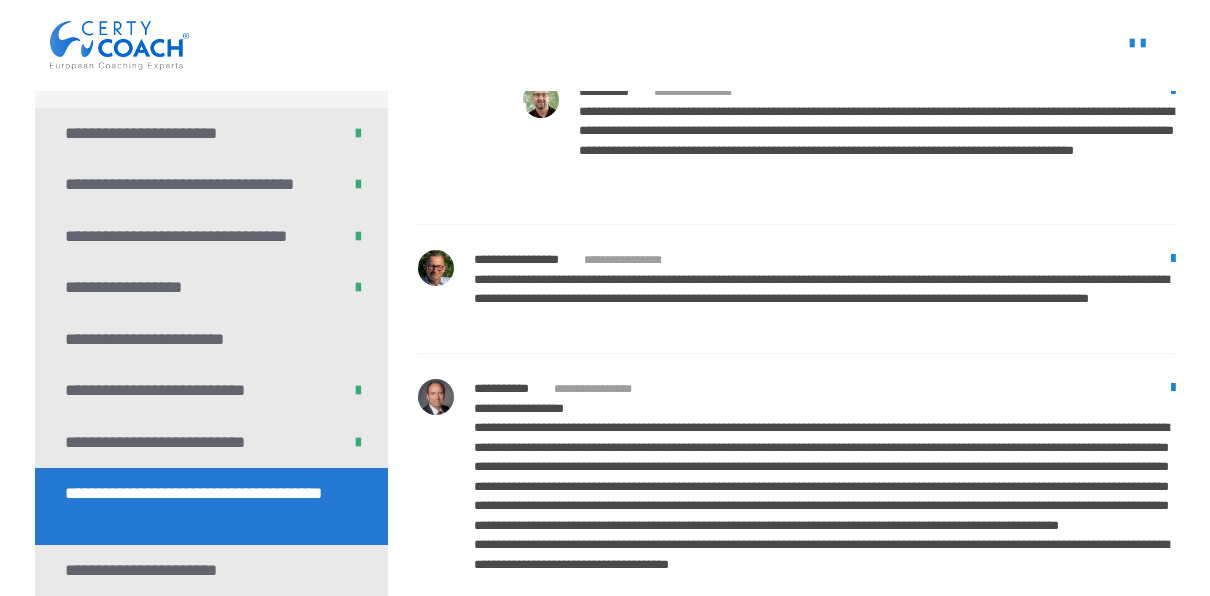click on "**********" at bounding box center [796, 288] 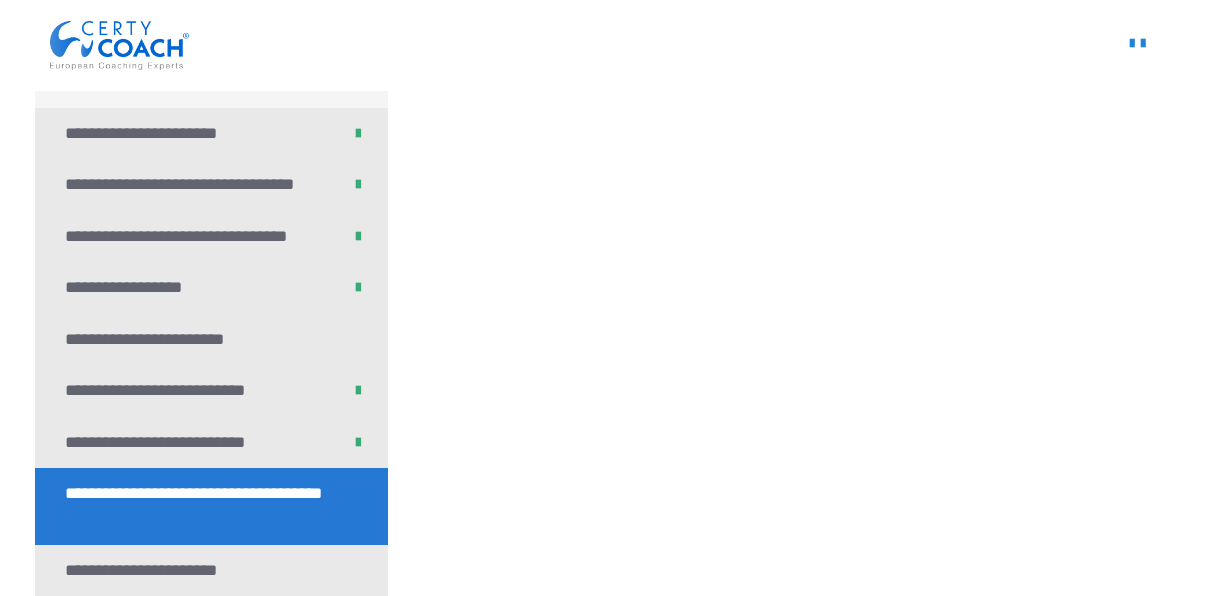 scroll, scrollTop: 0, scrollLeft: 0, axis: both 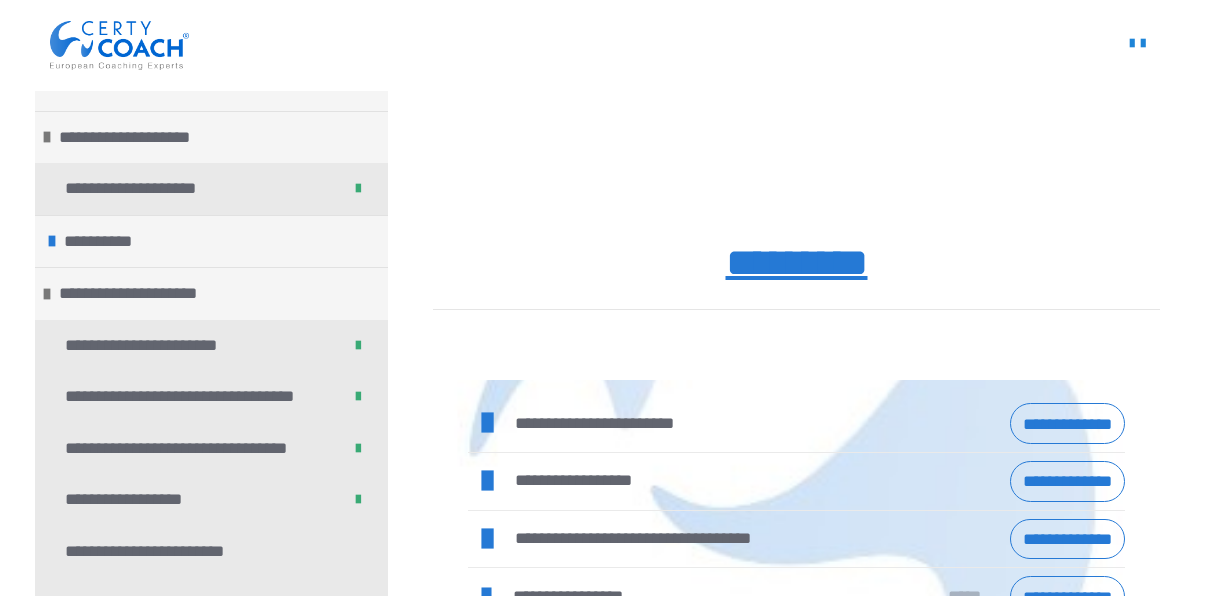 click on "**********" at bounding box center [1067, 423] 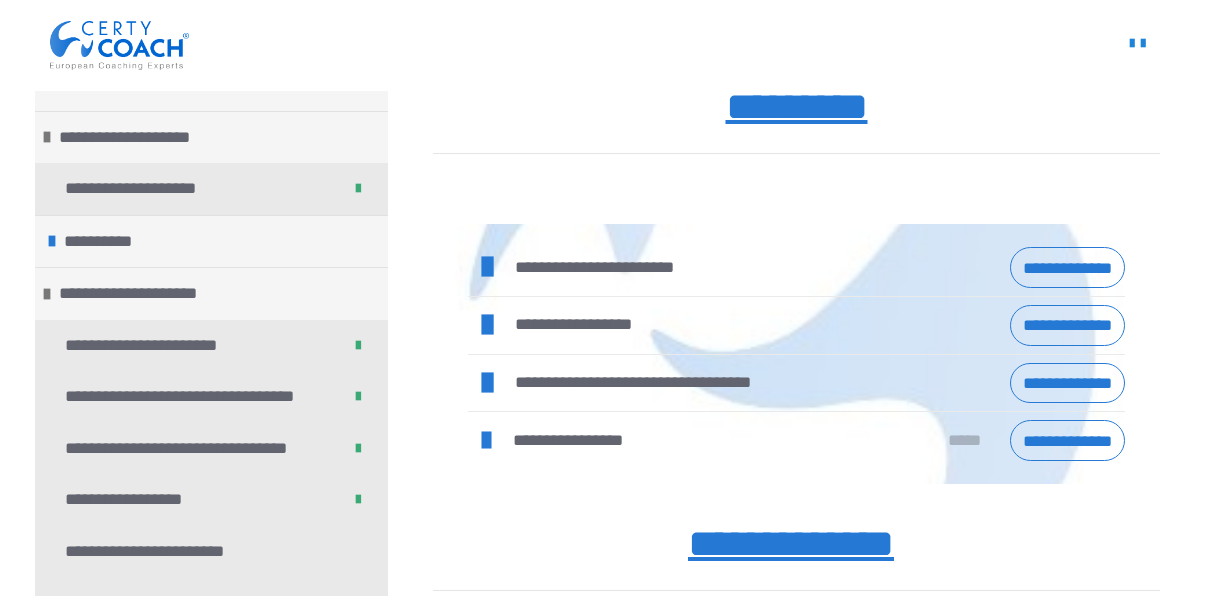 scroll, scrollTop: 1140, scrollLeft: 0, axis: vertical 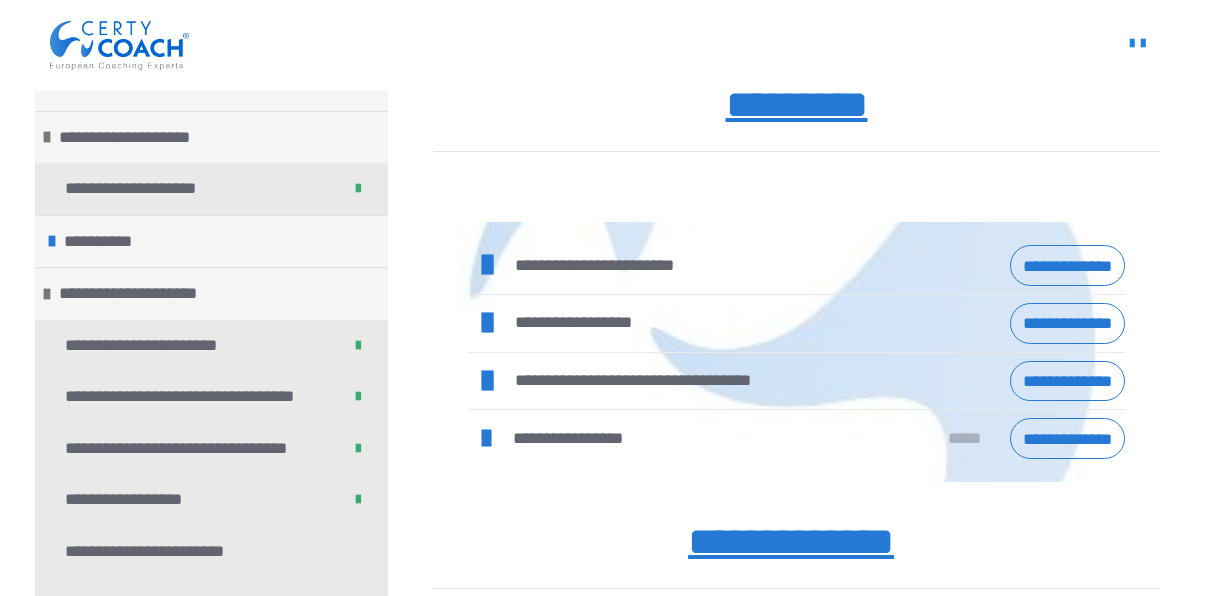 click on "**********" at bounding box center (1067, 381) 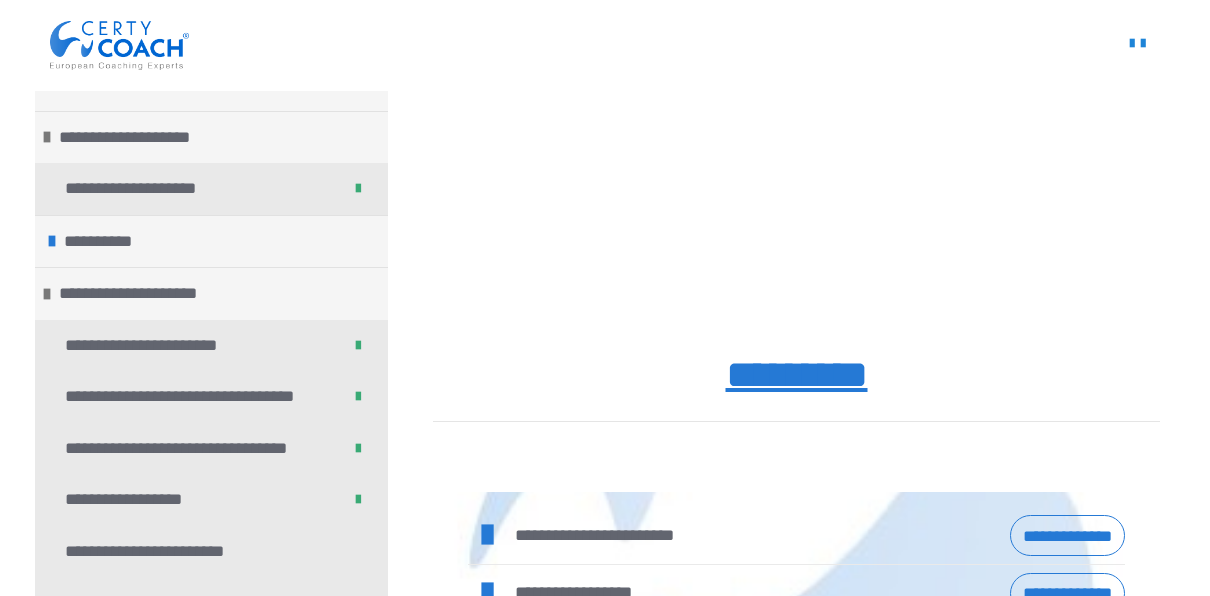 scroll, scrollTop: 875, scrollLeft: 0, axis: vertical 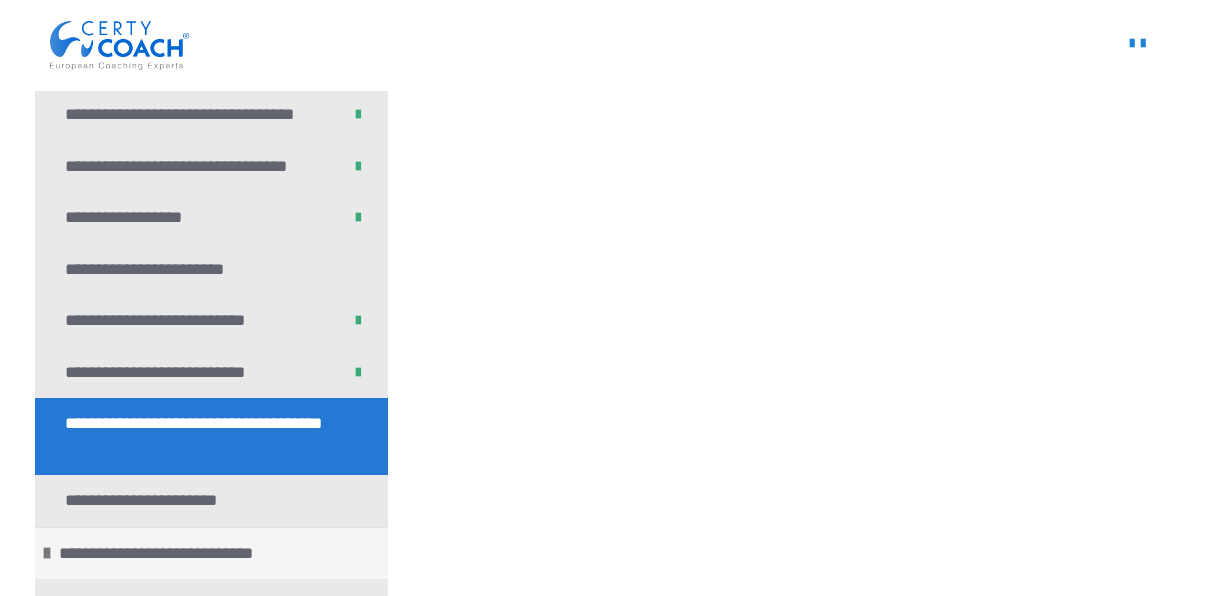 click on "**********" at bounding box center [605, 45] 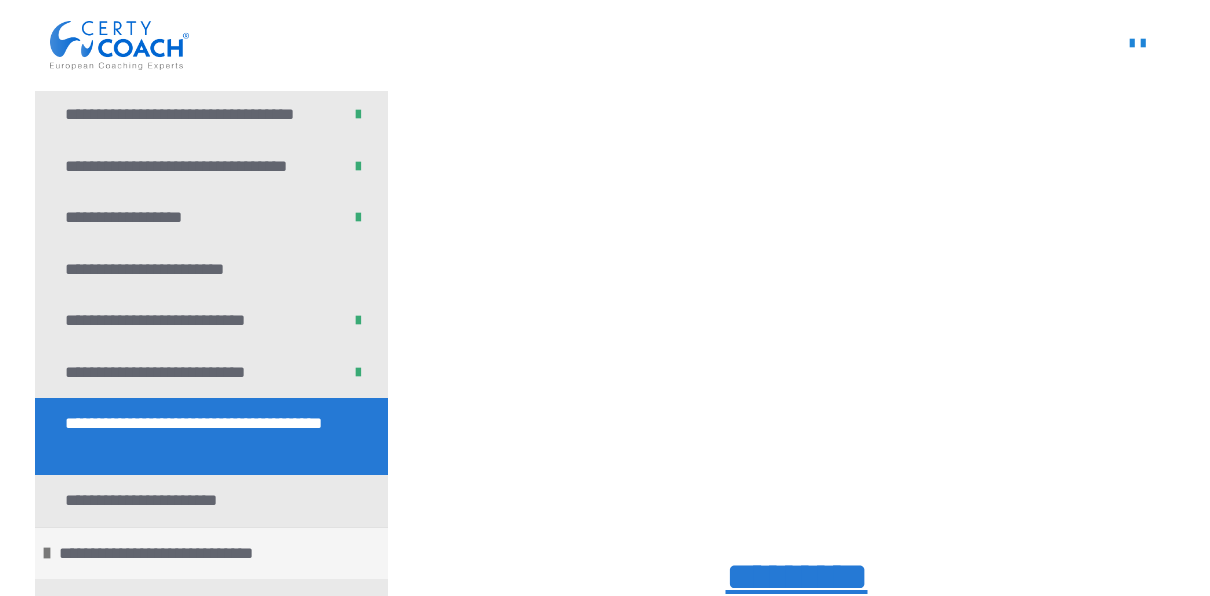 scroll, scrollTop: 693, scrollLeft: 0, axis: vertical 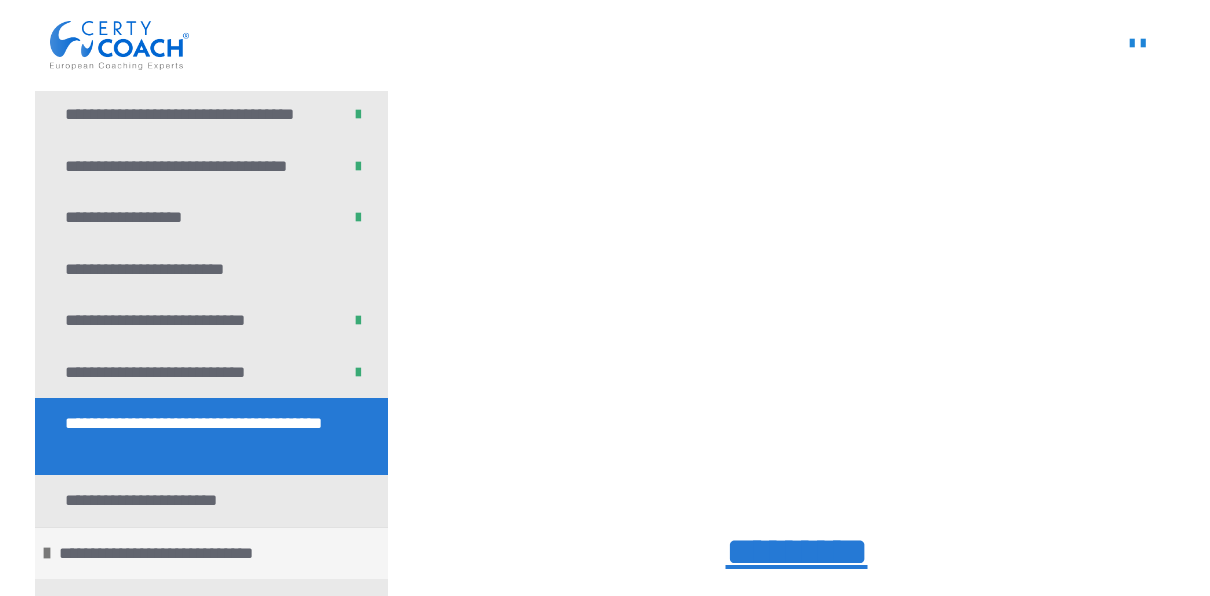 click on "**********" at bounding box center (605, 45) 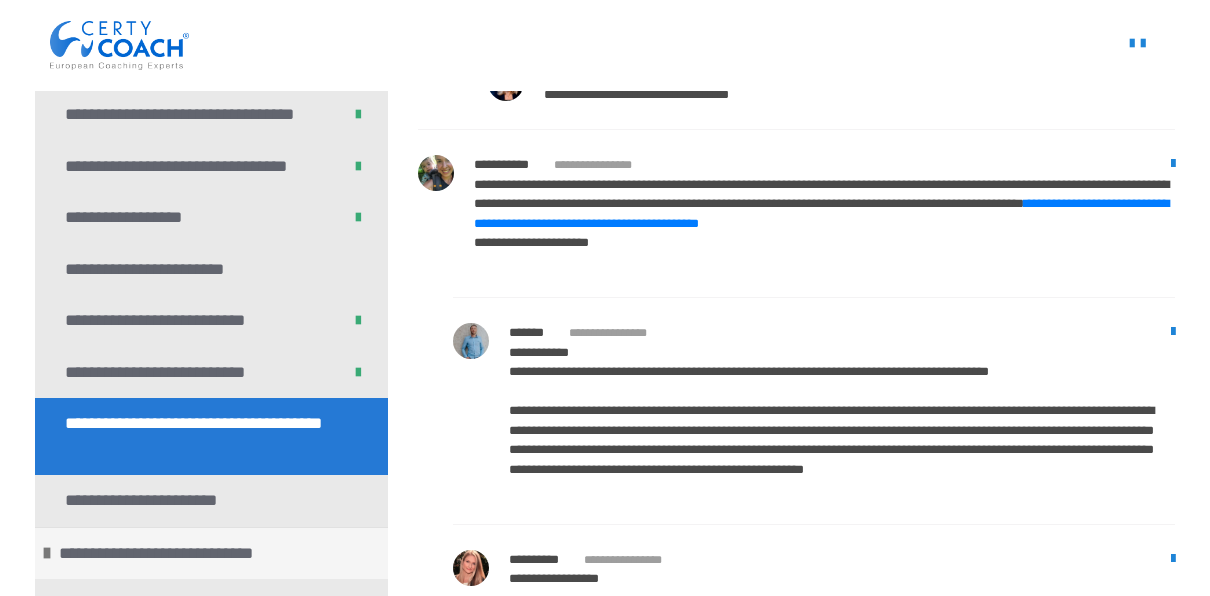 scroll, scrollTop: 9939, scrollLeft: 0, axis: vertical 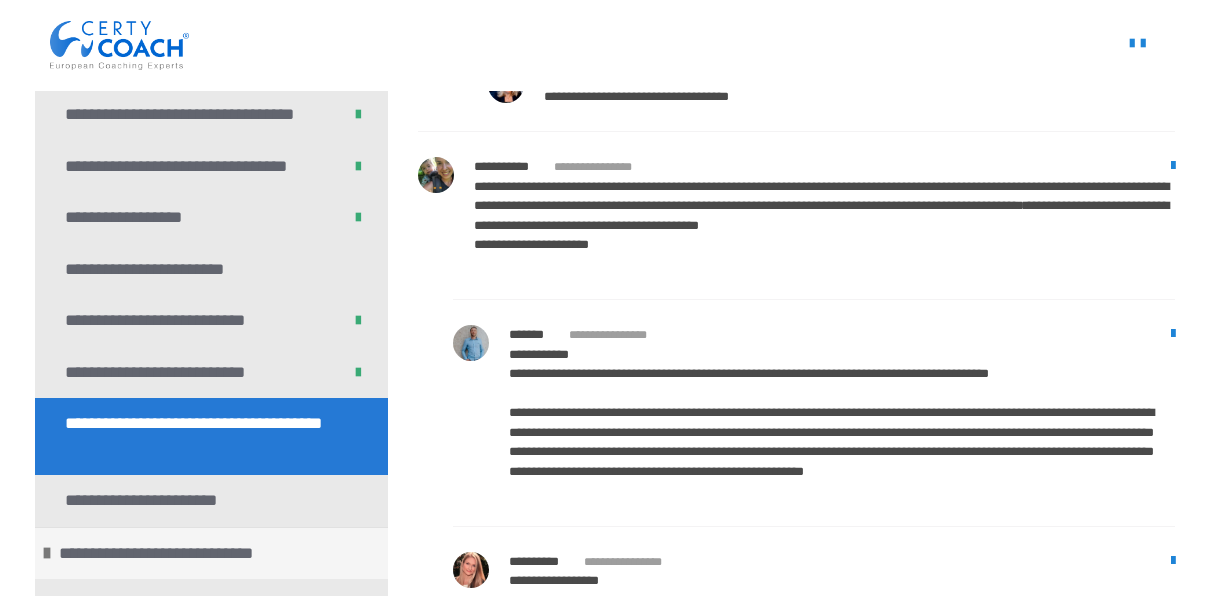 click on "**********" at bounding box center [821, 215] 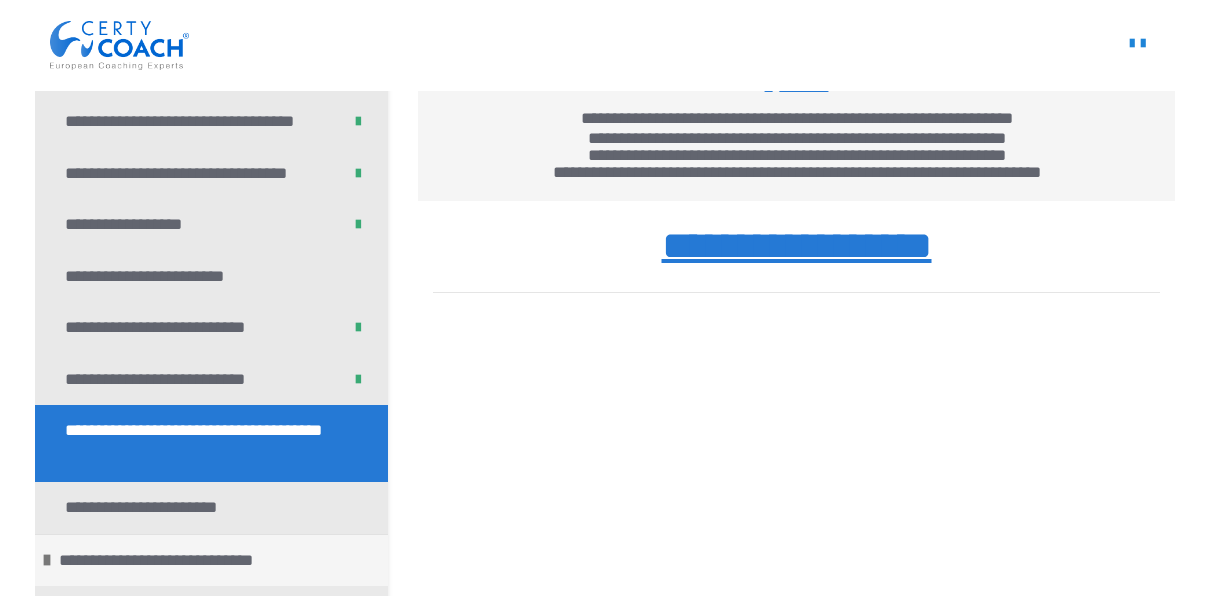 scroll, scrollTop: 328, scrollLeft: 0, axis: vertical 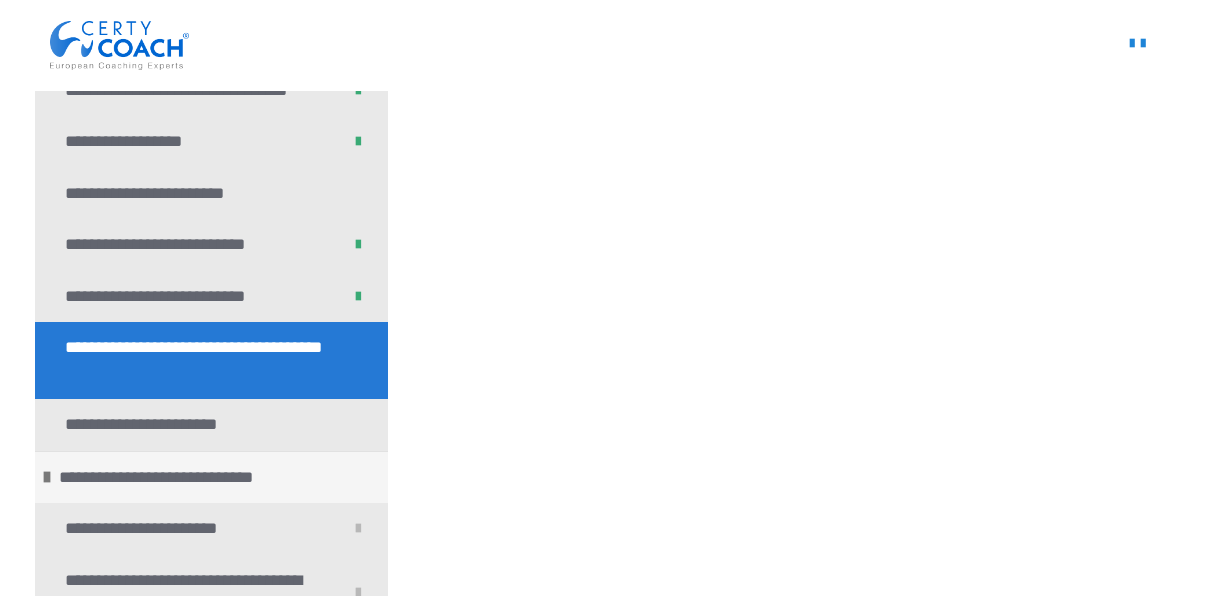 click at bounding box center [796, 376] 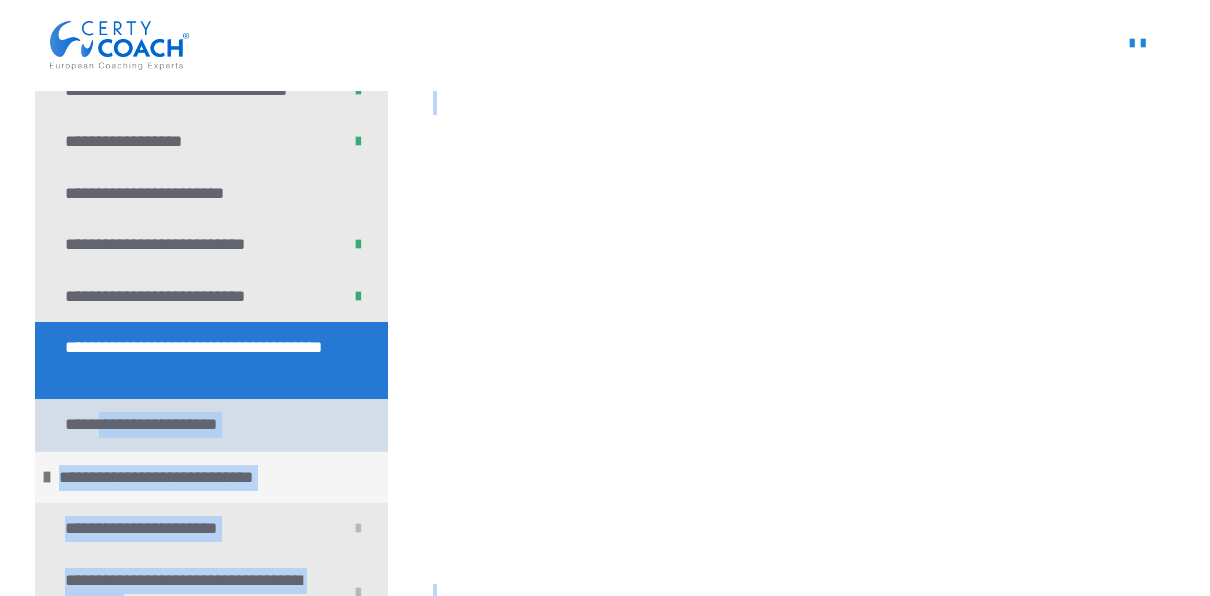 drag, startPoint x: 481, startPoint y: 134, endPoint x: 158, endPoint y: 427, distance: 436.09402 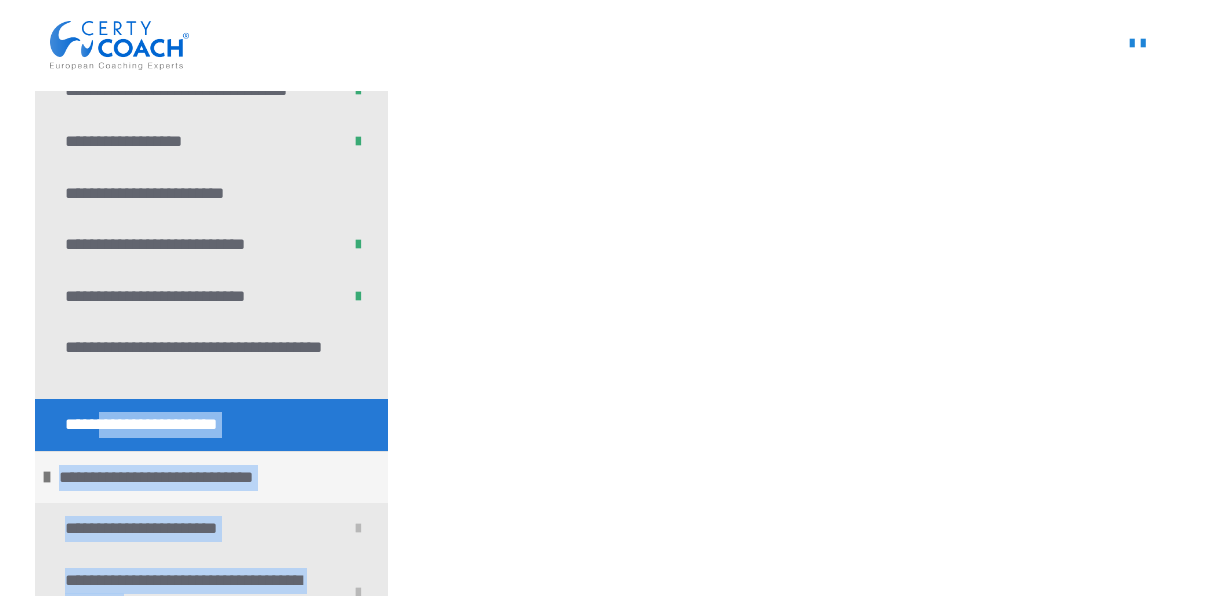 scroll, scrollTop: 553, scrollLeft: 0, axis: vertical 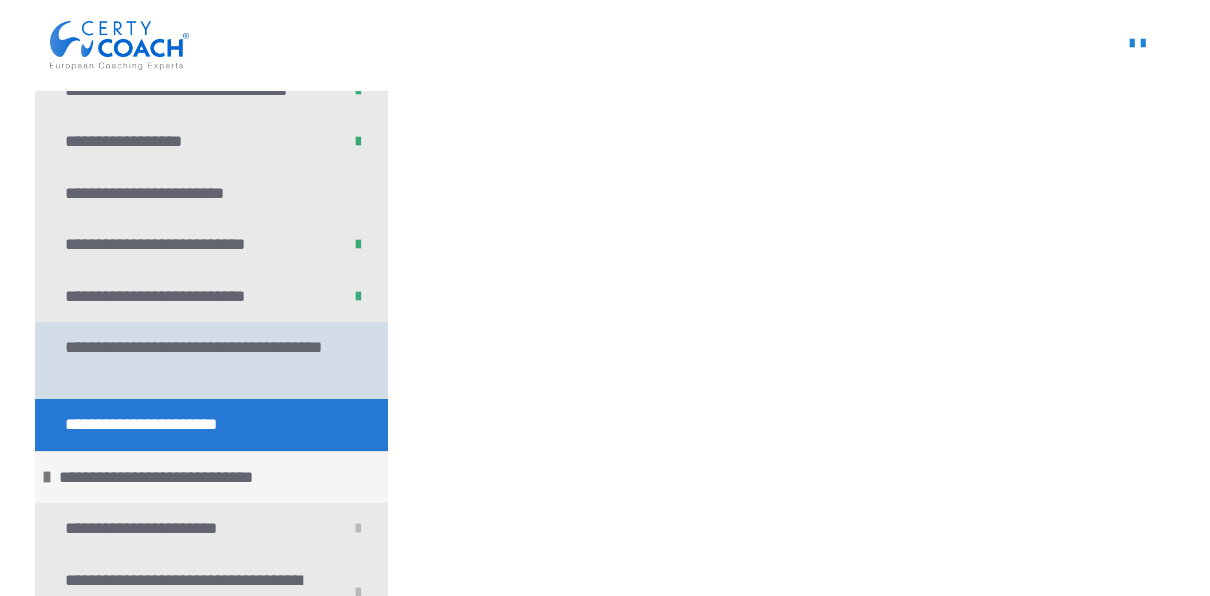 click on "**********" at bounding box center [196, 360] 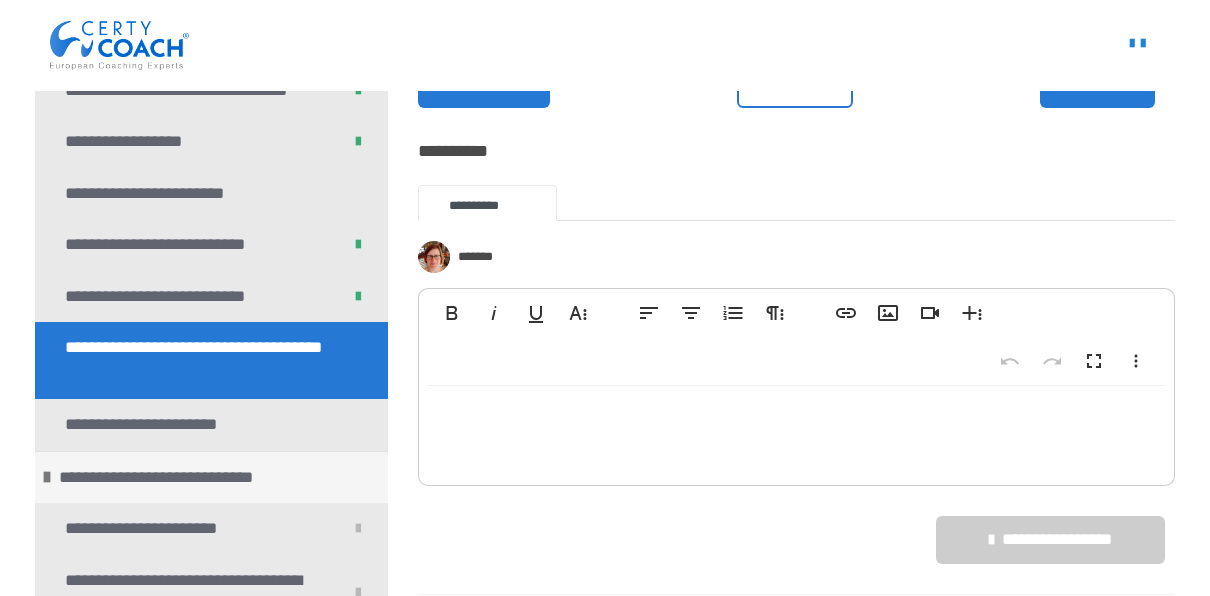 scroll, scrollTop: 1755, scrollLeft: 0, axis: vertical 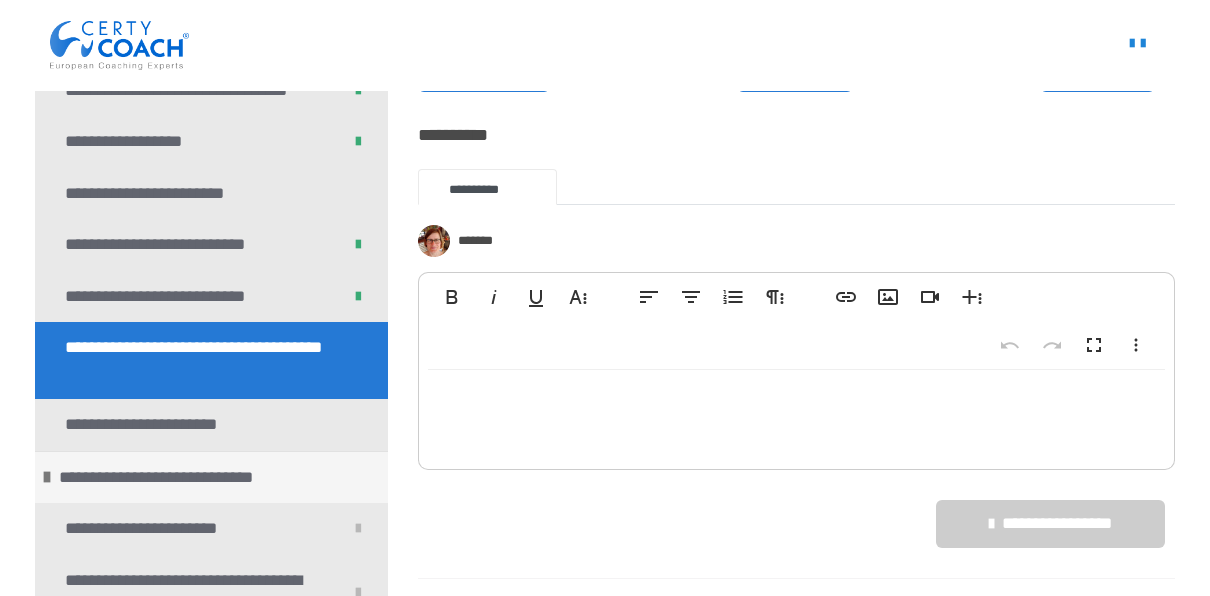 click on "**********" at bounding box center (796, 321) 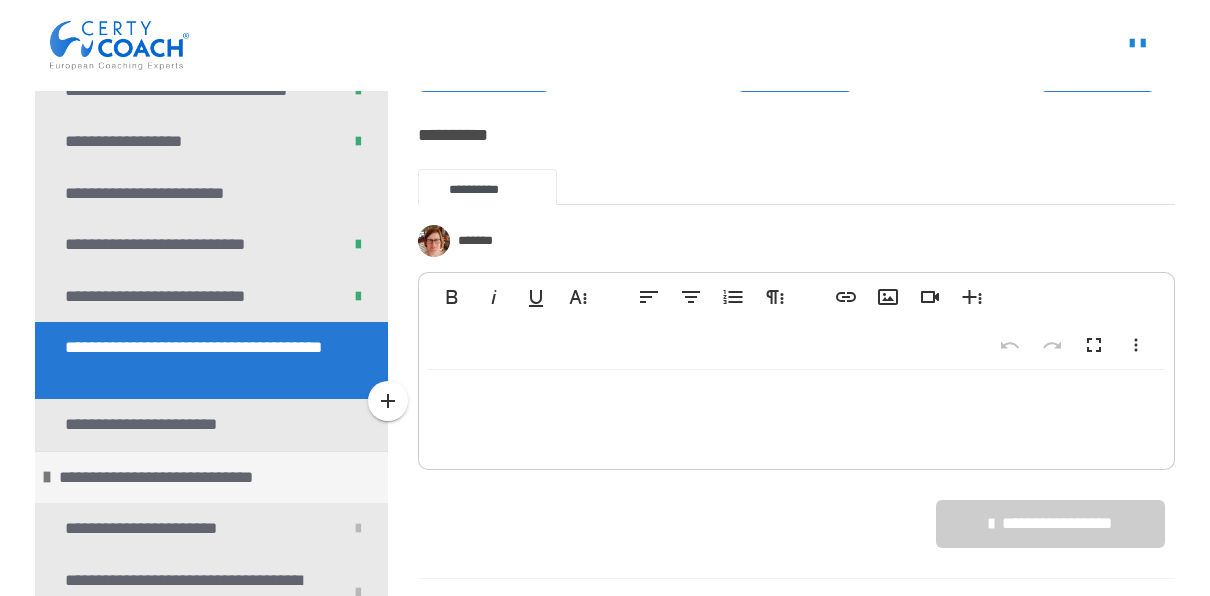 type 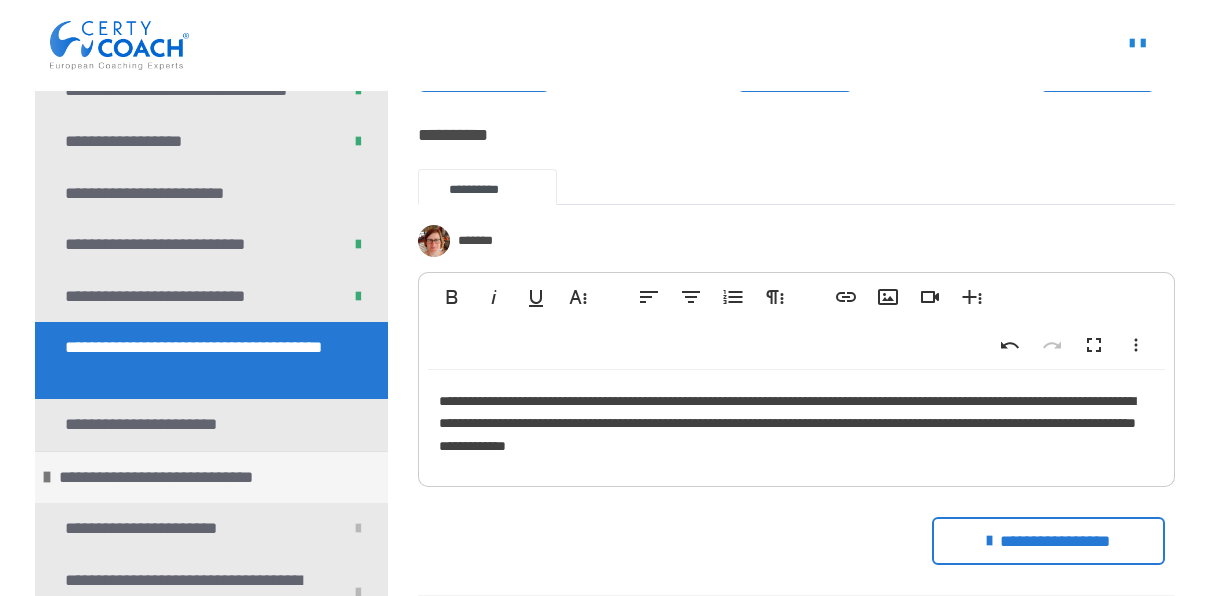 click on "**********" at bounding box center (1049, 541) 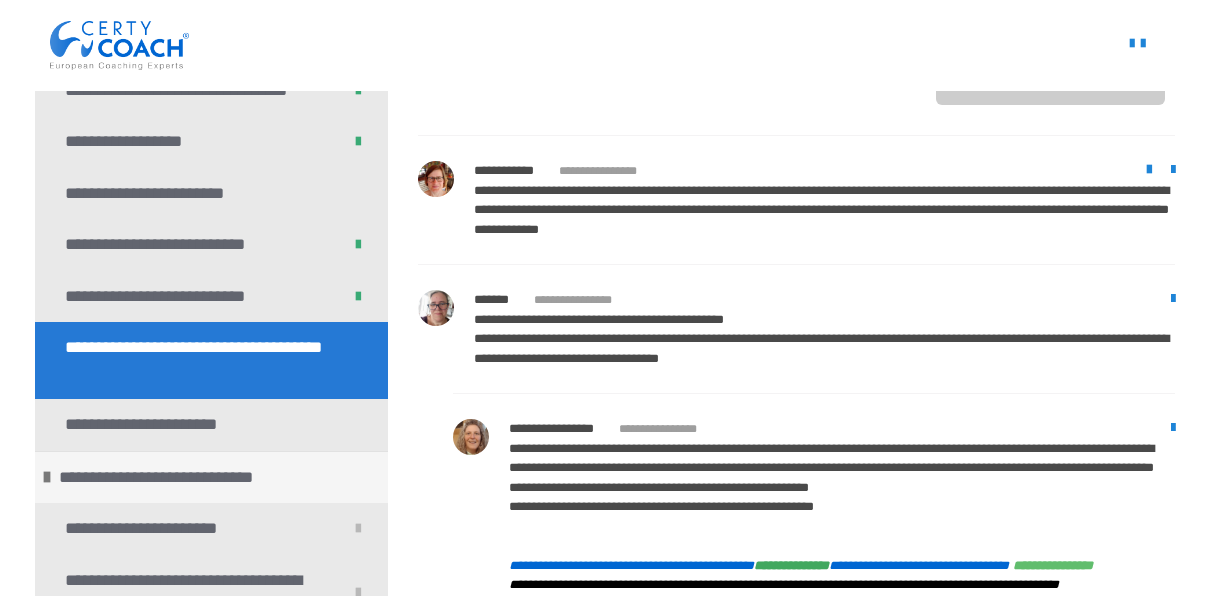 scroll, scrollTop: 2199, scrollLeft: 0, axis: vertical 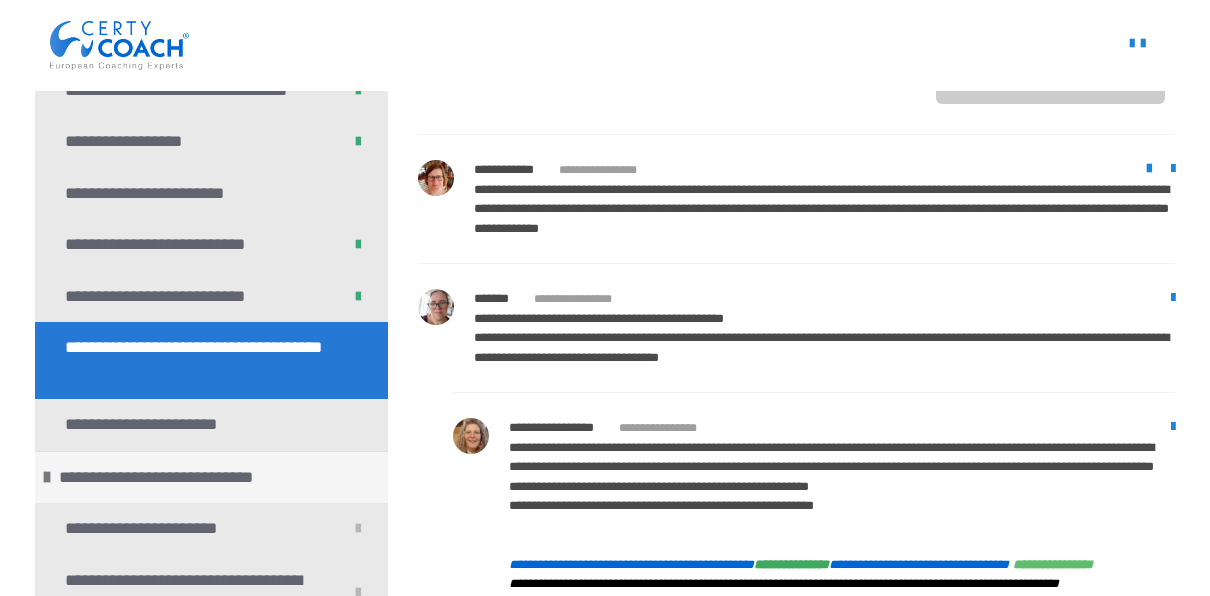 click on "**********" at bounding box center [796, 460] 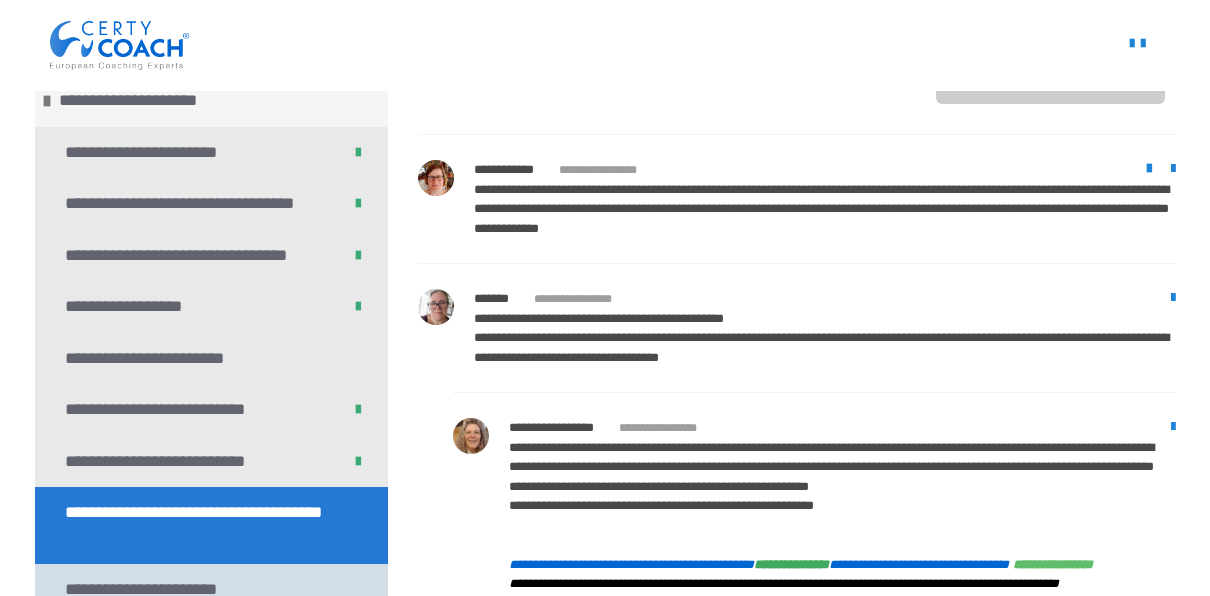 scroll, scrollTop: 192, scrollLeft: 0, axis: vertical 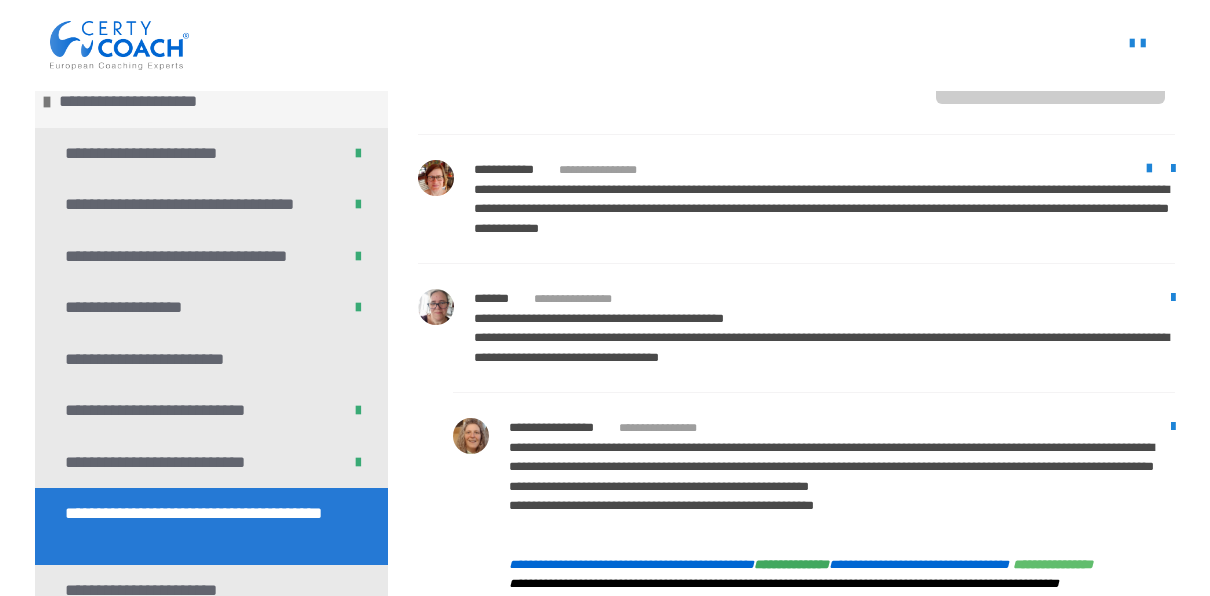 click on "**********" at bounding box center (796, 80) 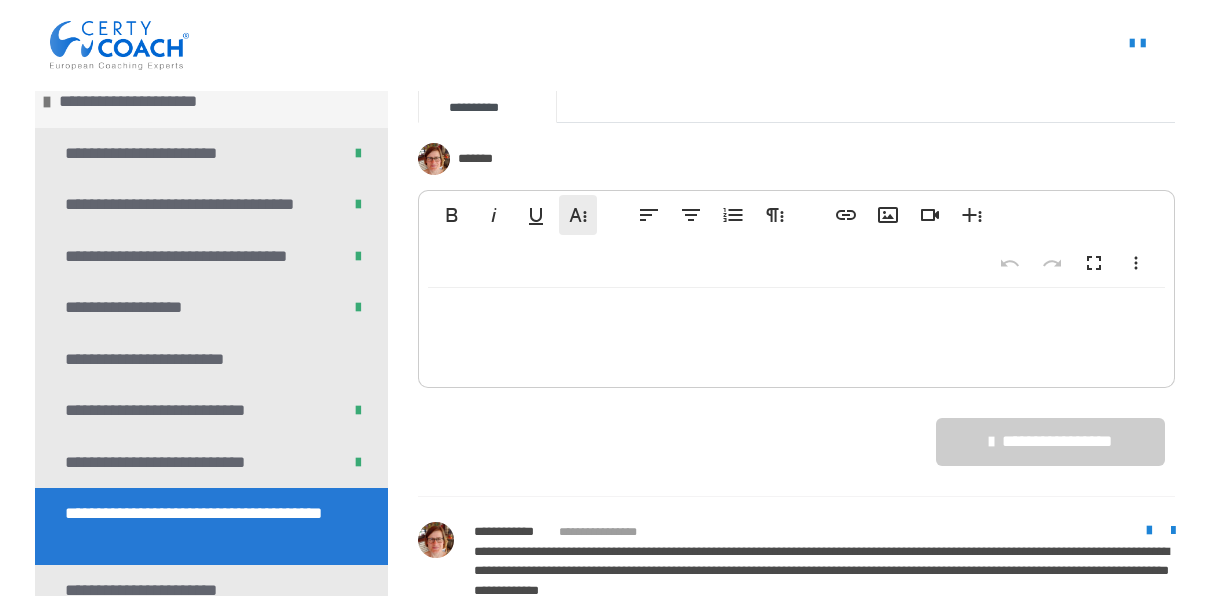 scroll, scrollTop: 1835, scrollLeft: 0, axis: vertical 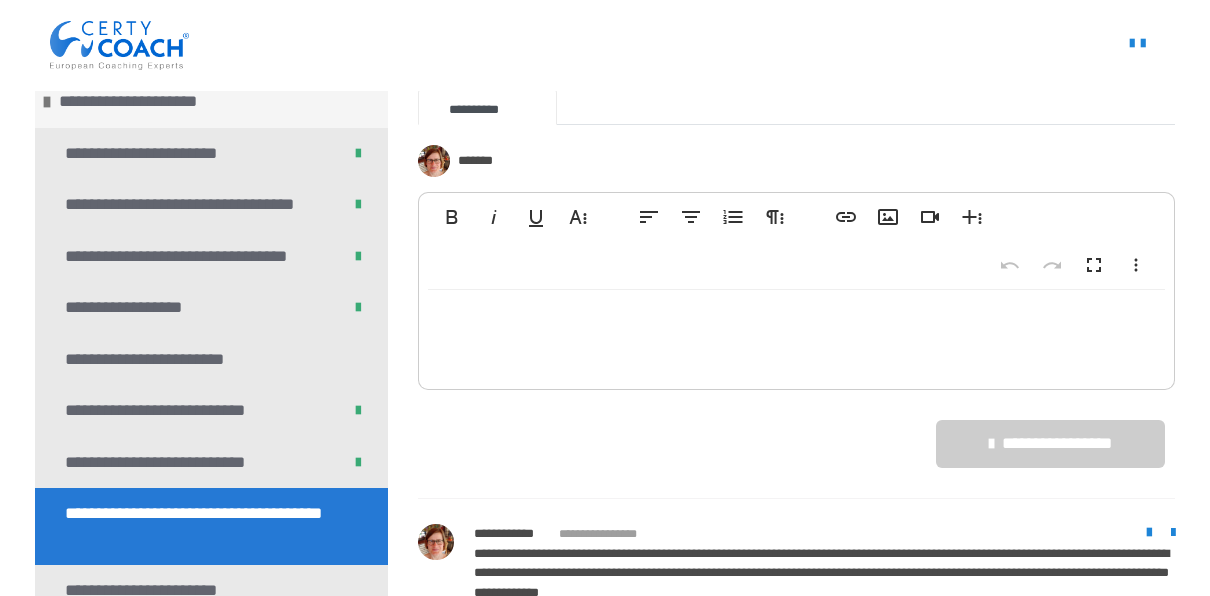 click at bounding box center (797, 335) 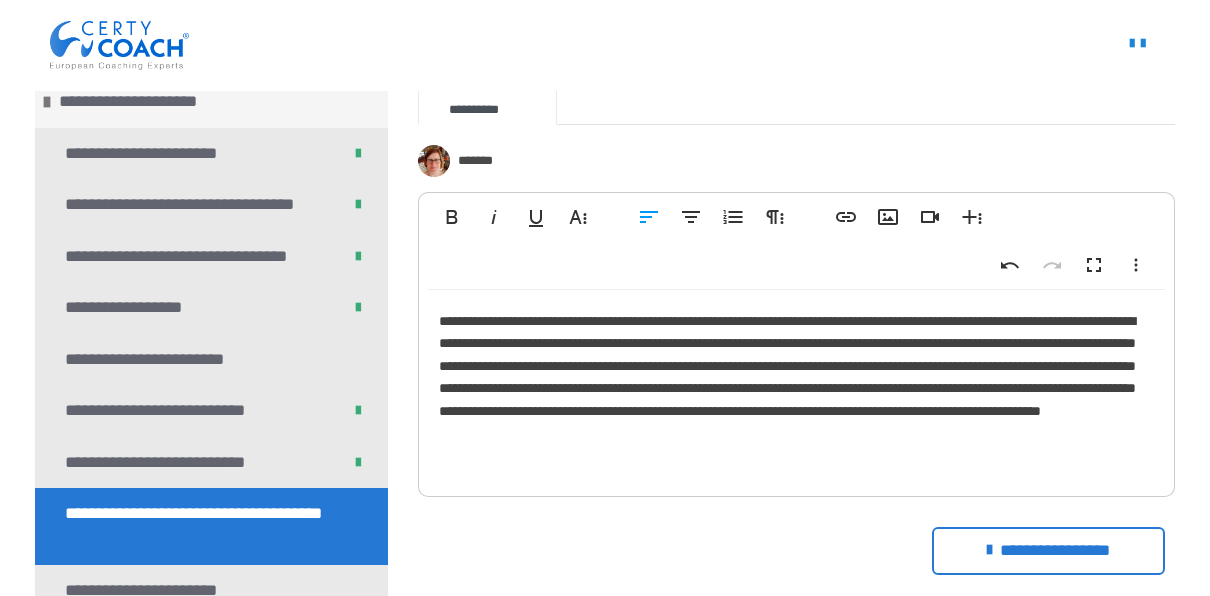 click on "**********" at bounding box center (797, 388) 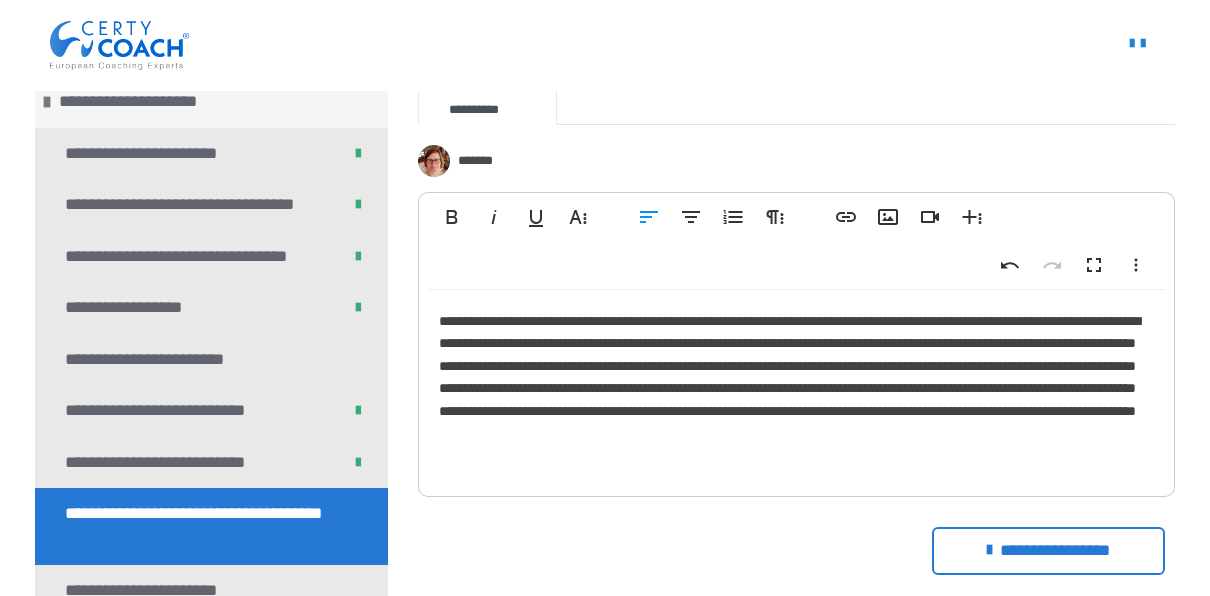 click on "**********" at bounding box center [797, 388] 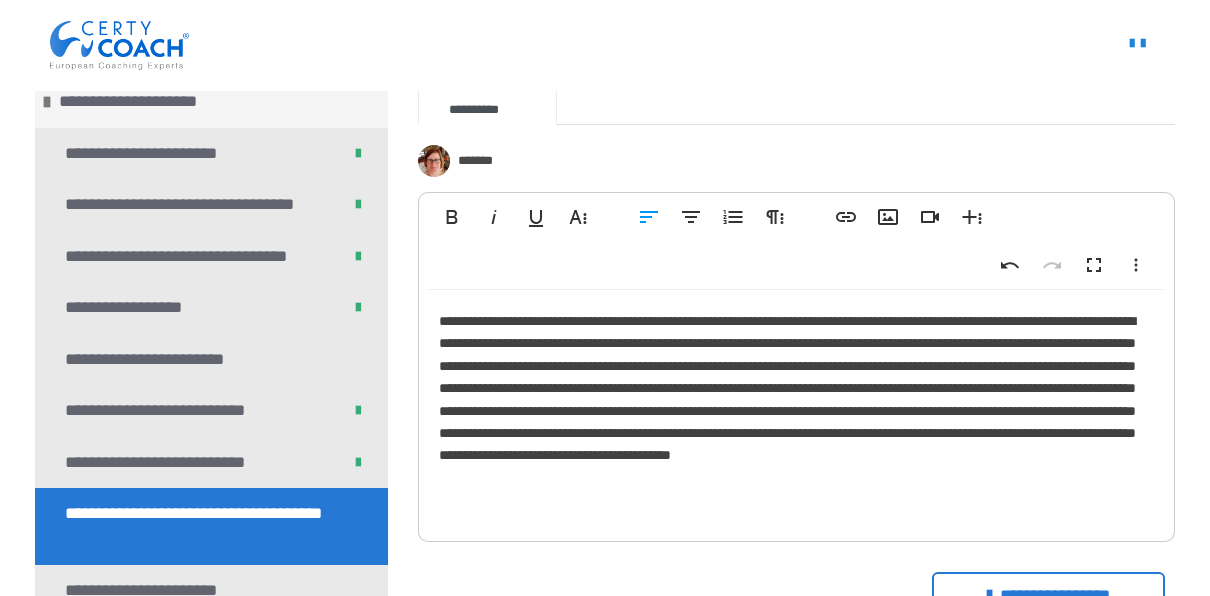 click on "**********" at bounding box center (797, 411) 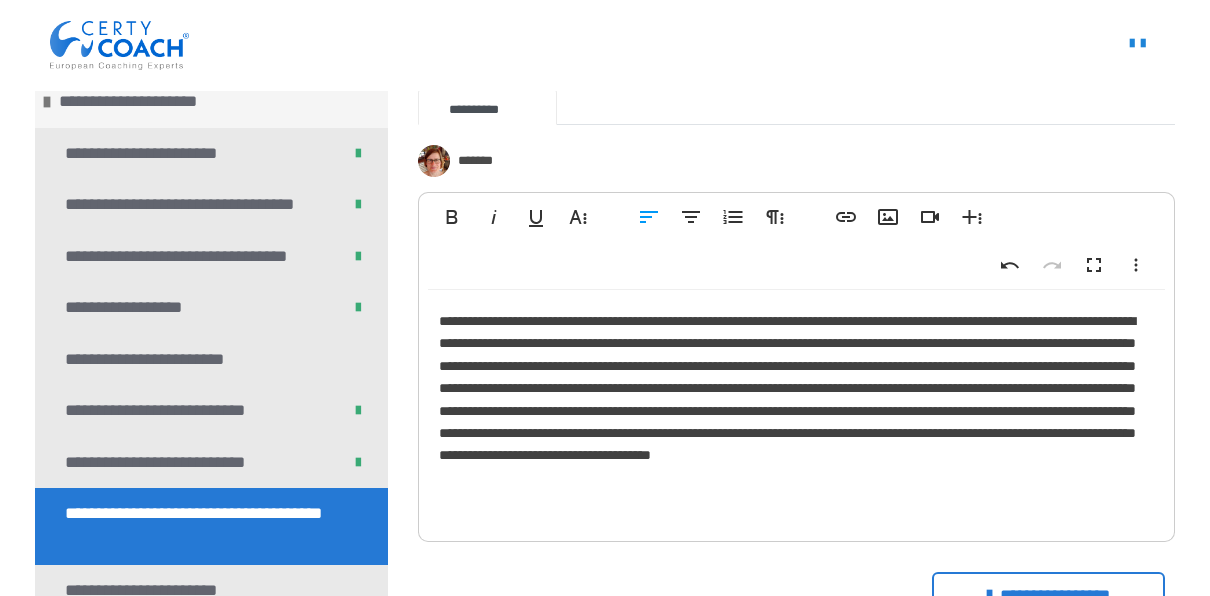 click on "**********" at bounding box center (797, 411) 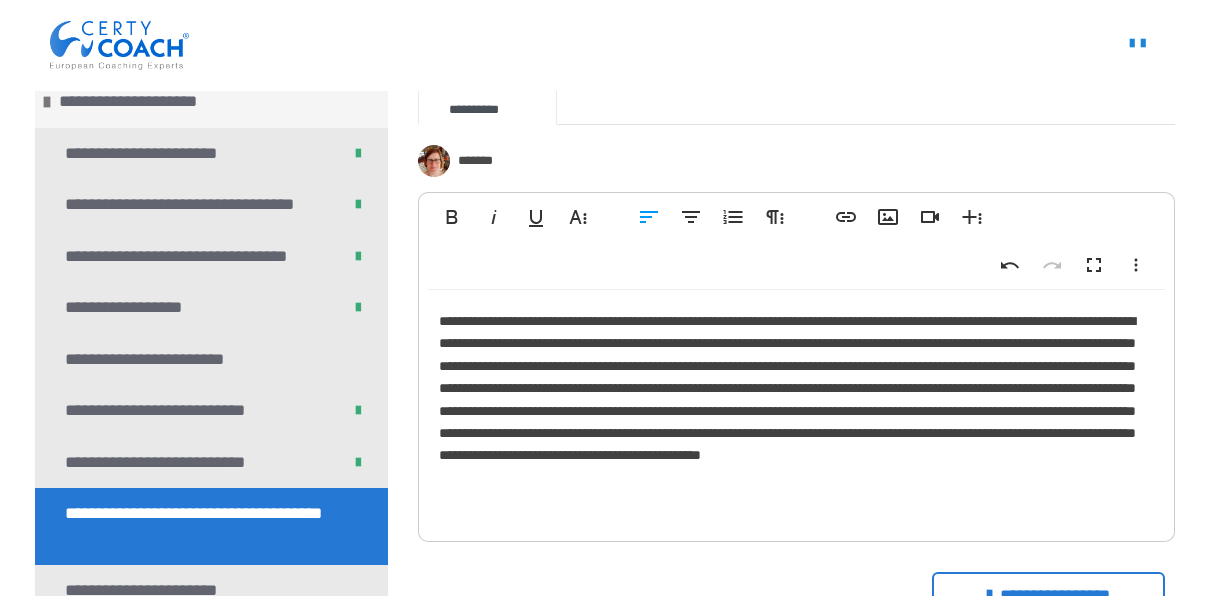 click on "**********" at bounding box center [797, 411] 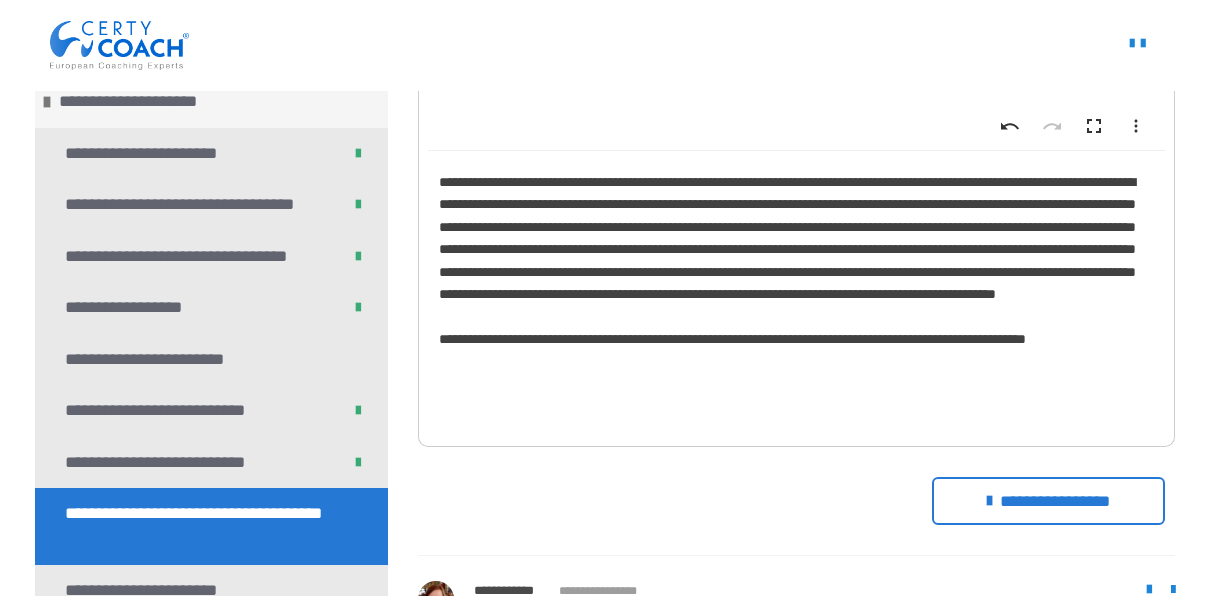 scroll, scrollTop: 1975, scrollLeft: 0, axis: vertical 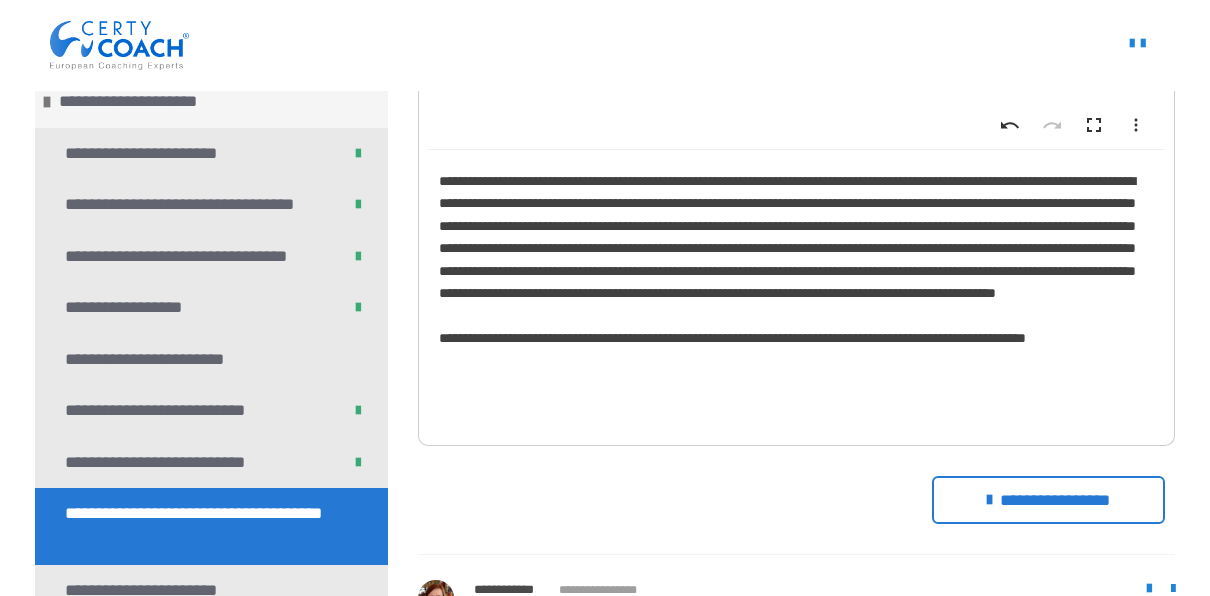 click on "**********" at bounding box center [1049, 500] 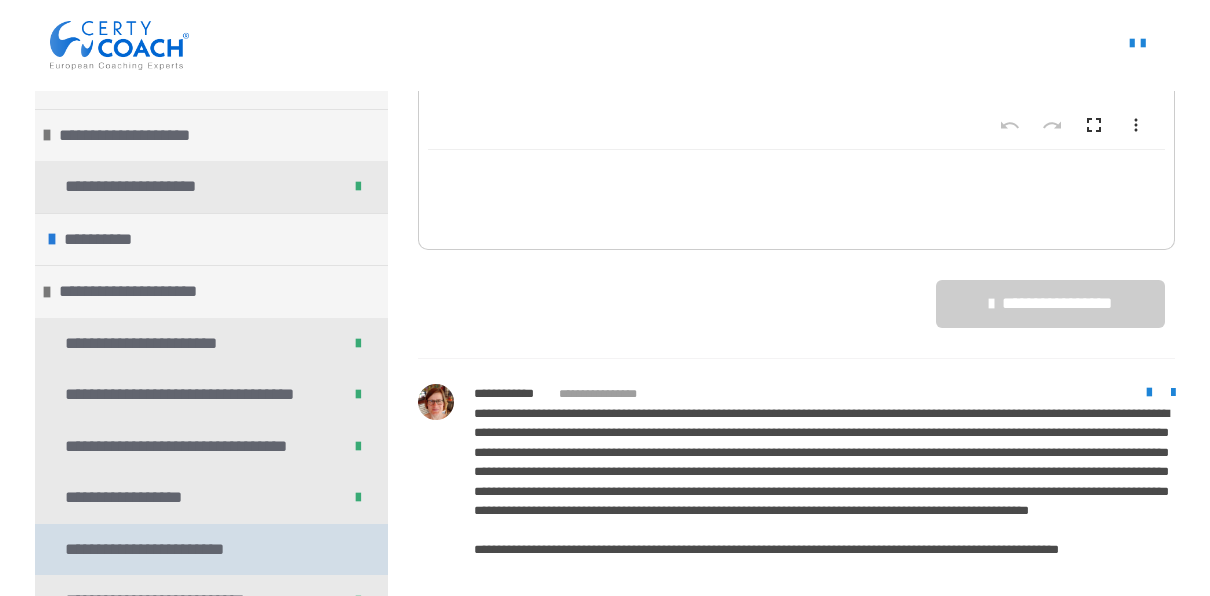 scroll, scrollTop: 0, scrollLeft: 0, axis: both 